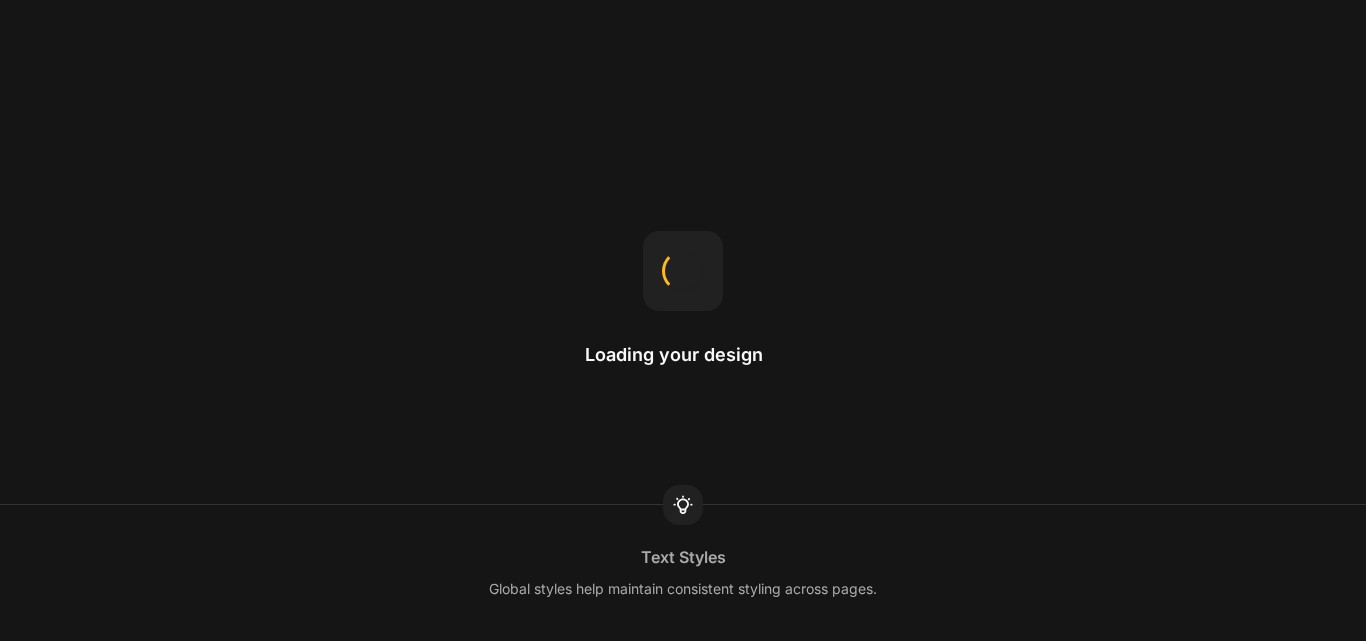 scroll, scrollTop: 0, scrollLeft: 0, axis: both 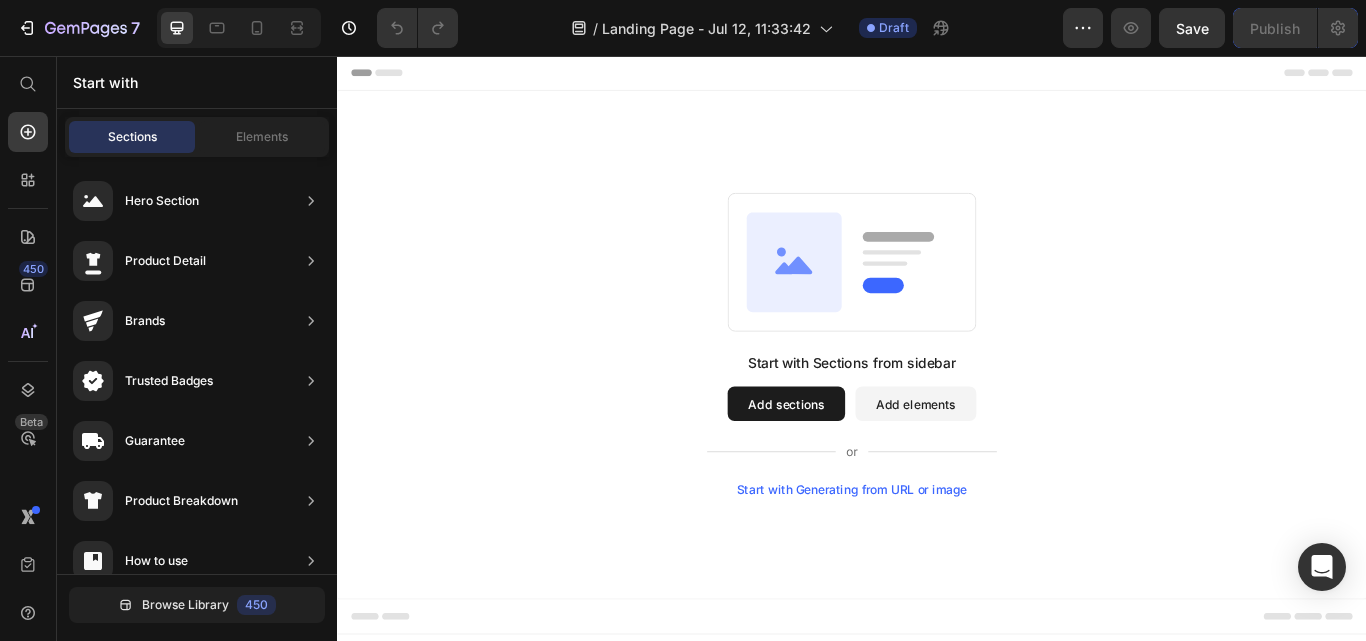 drag, startPoint x: 945, startPoint y: 327, endPoint x: 665, endPoint y: 500, distance: 329.1337 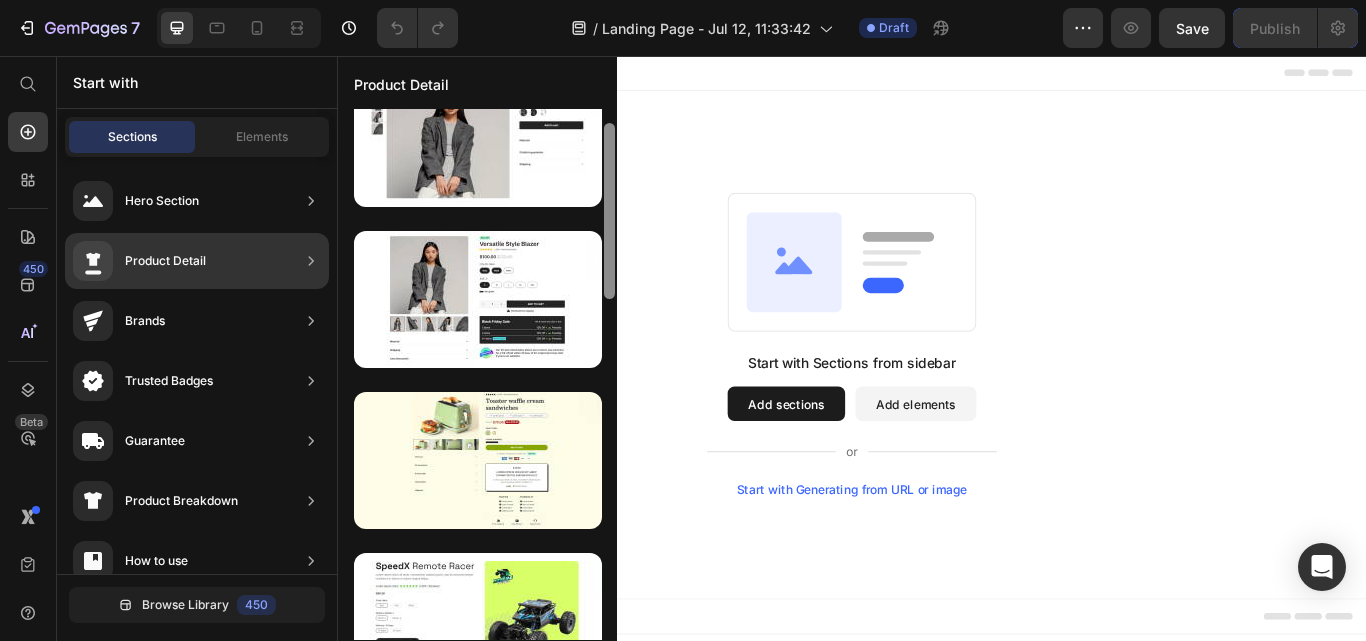 scroll, scrollTop: 0, scrollLeft: 0, axis: both 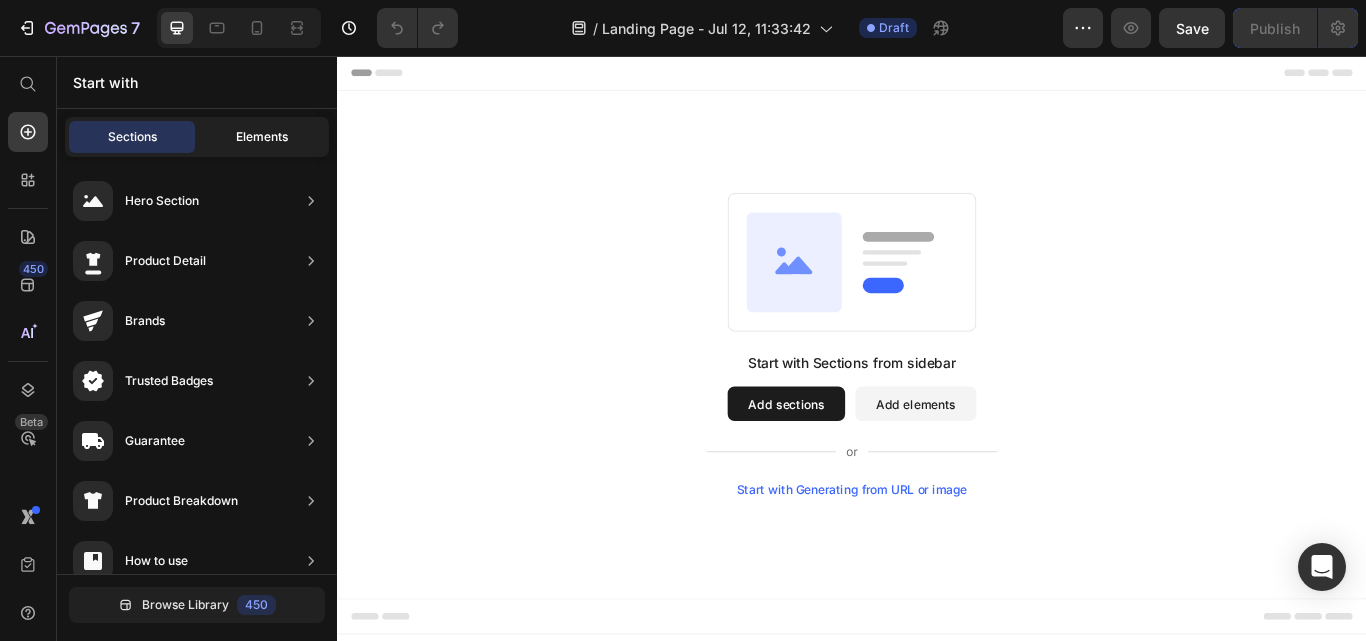 click on "Elements" at bounding box center (262, 137) 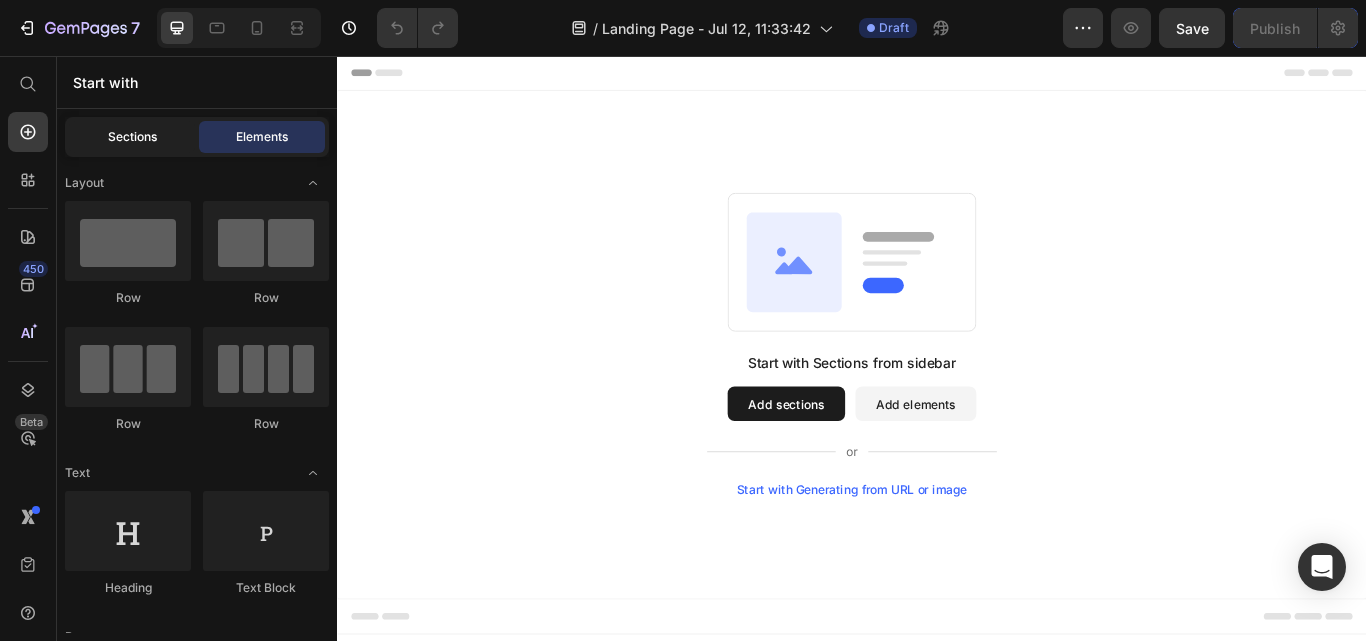 click on "Sections" 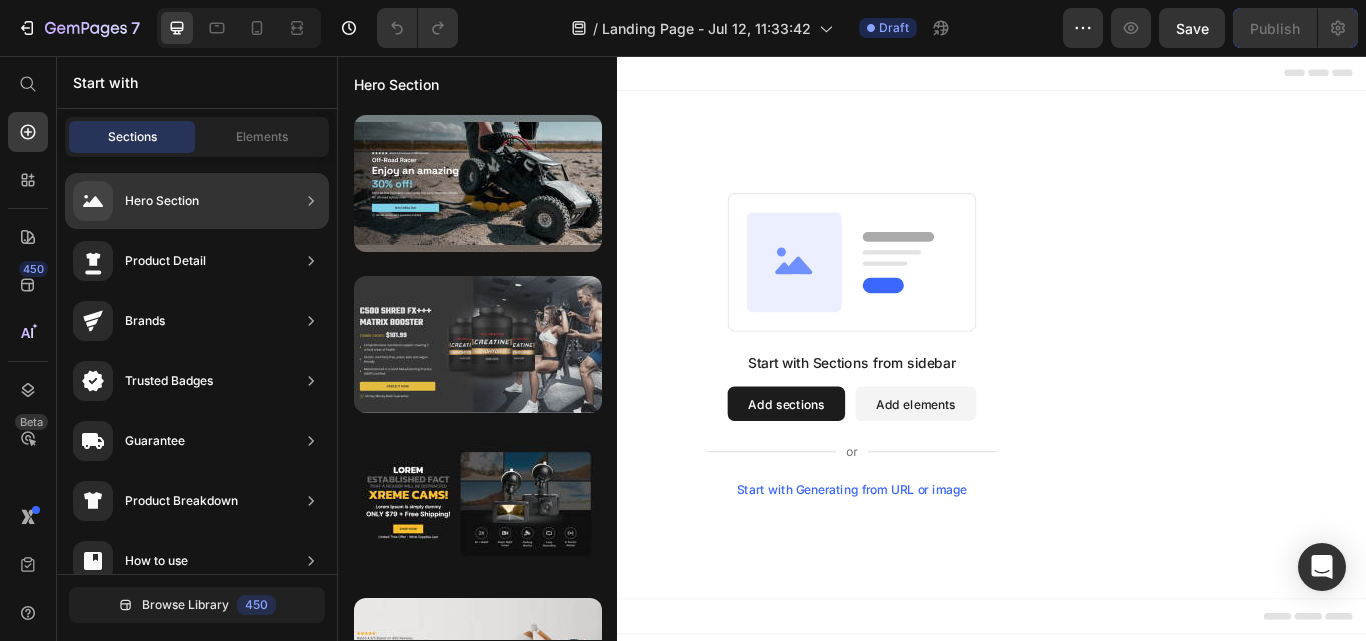 click at bounding box center [478, 344] 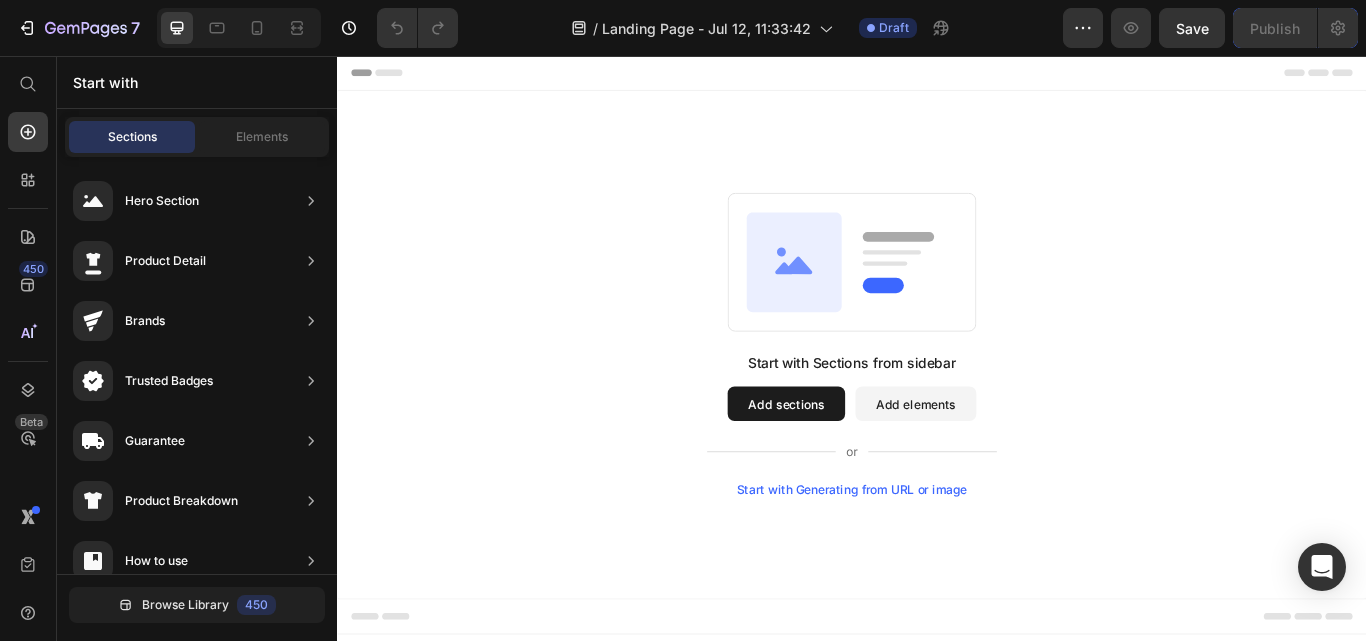 click on "Add sections" at bounding box center (860, 462) 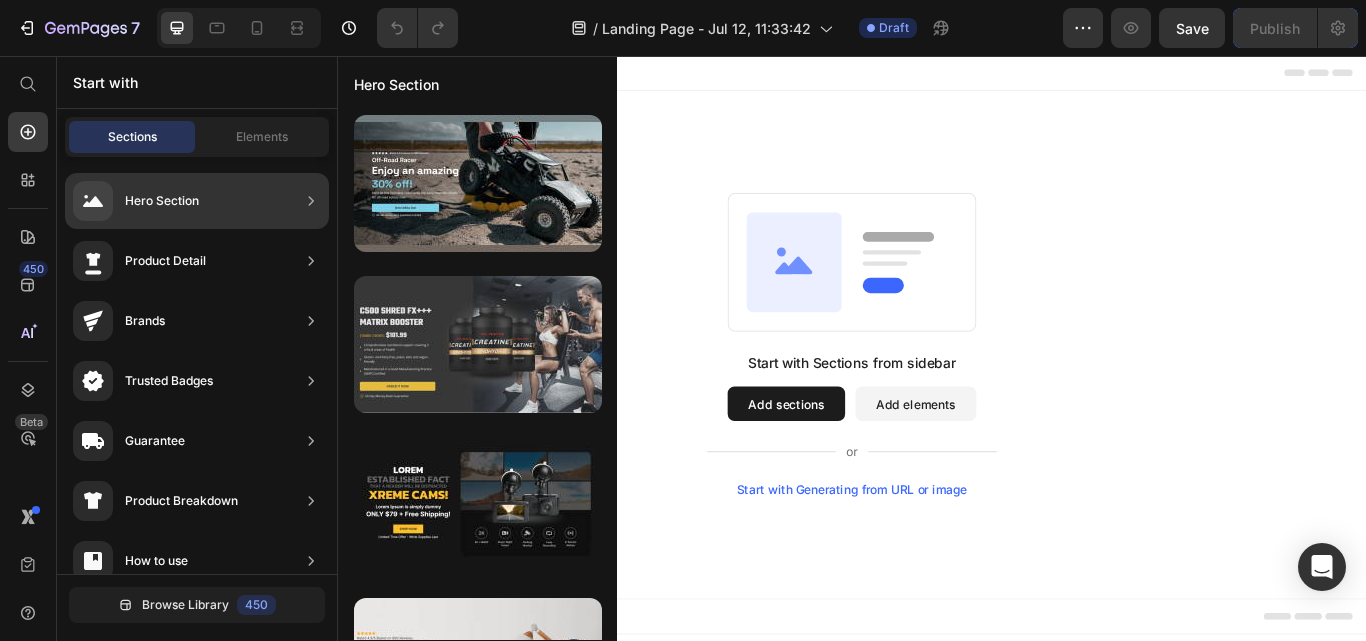 click at bounding box center (478, 344) 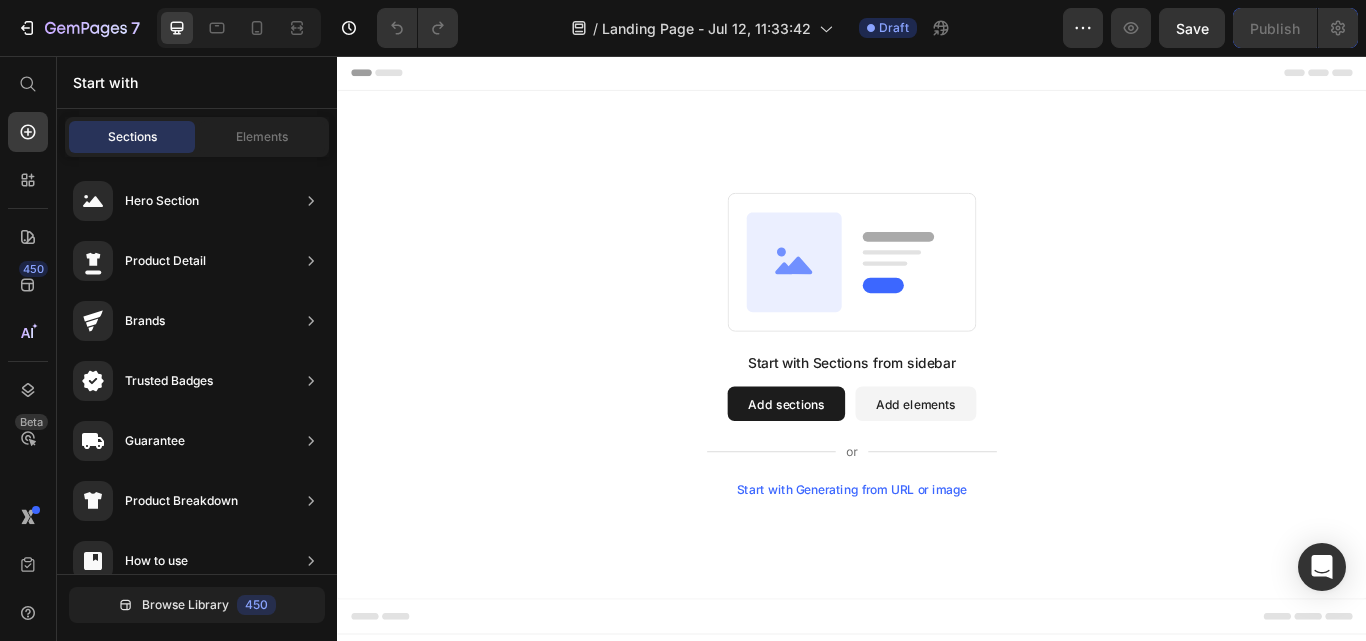 click on "Start with Generating from URL or image" at bounding box center [937, 562] 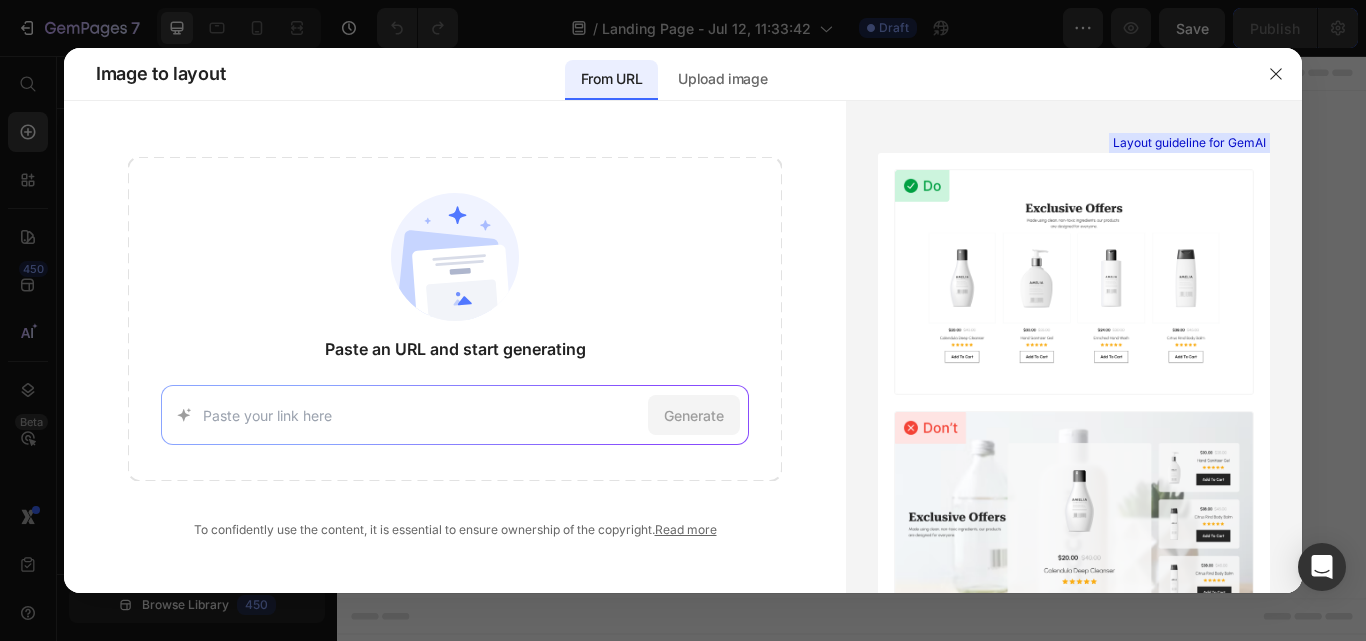 click at bounding box center [422, 415] 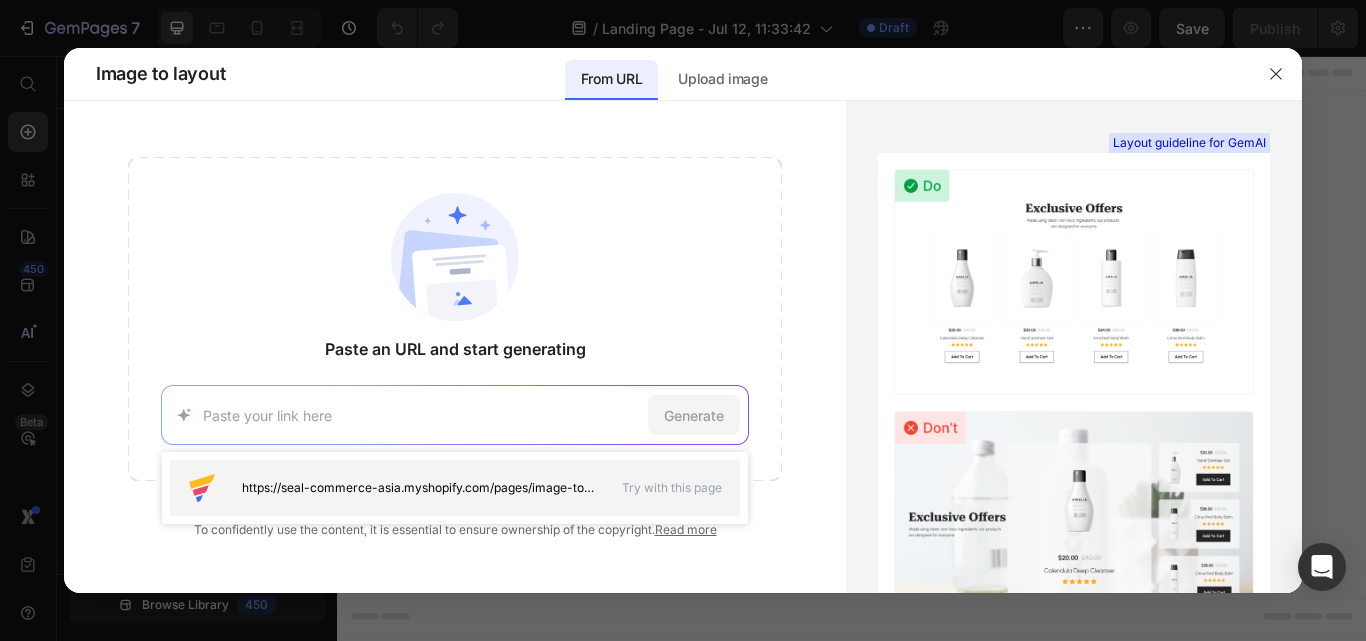 click on "https://seal-commerce-asia.myshopify.com/pages/image-to-layout-demo-page" at bounding box center [420, 488] 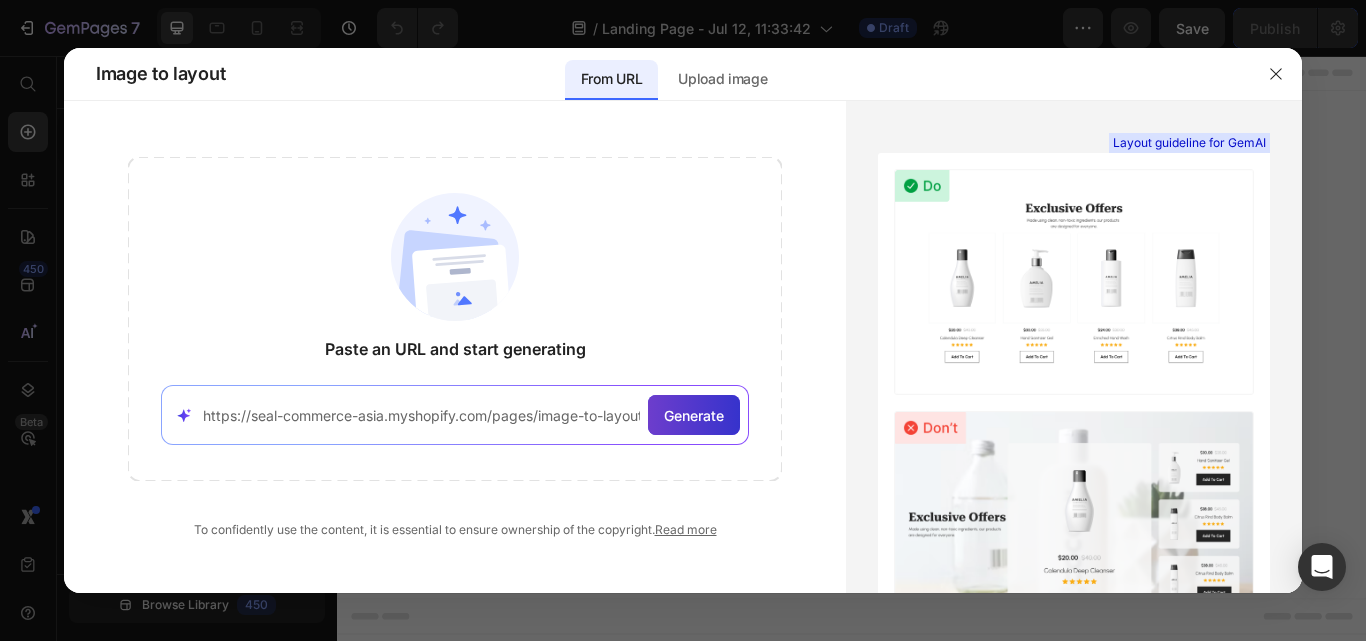 click on "Generate" 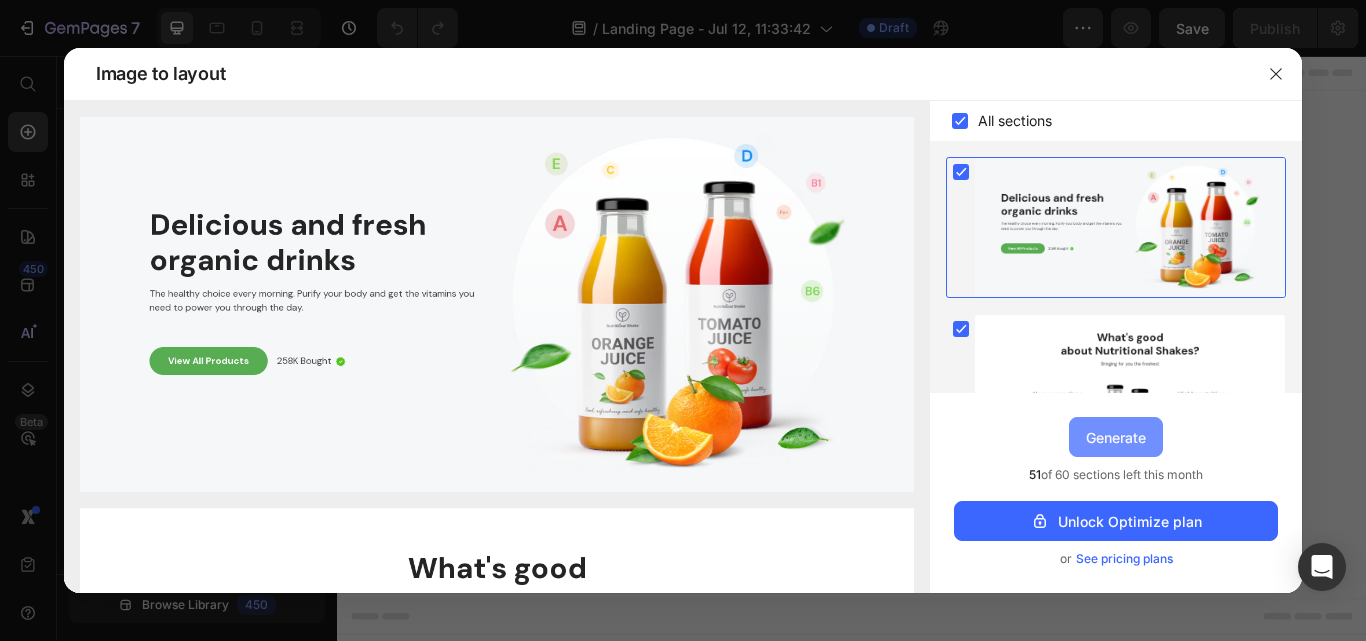 click on "Generate" at bounding box center (1116, 437) 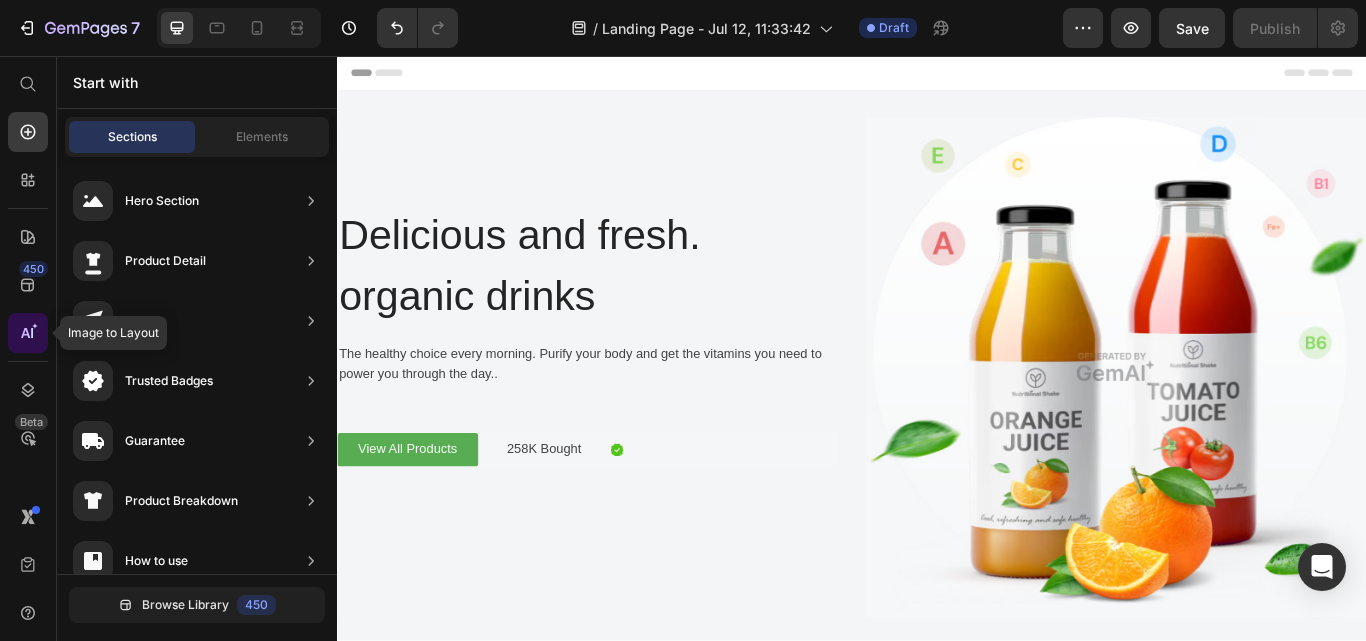 click 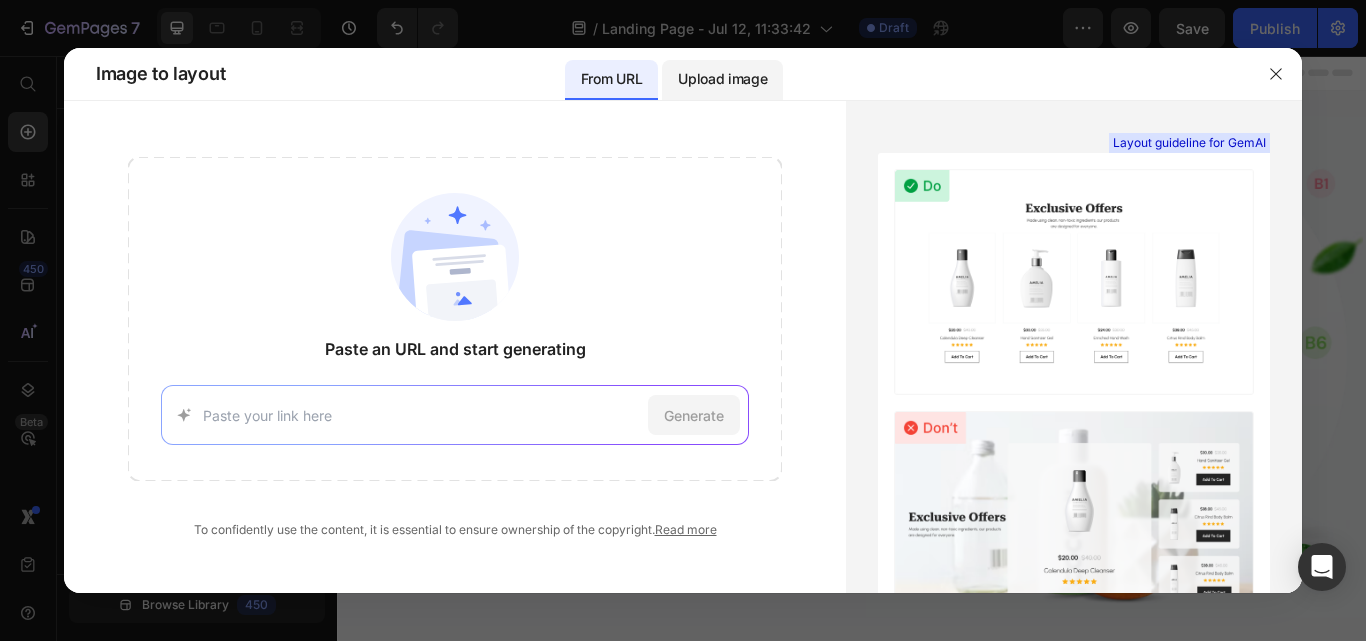 click on "Upload image" at bounding box center (722, 79) 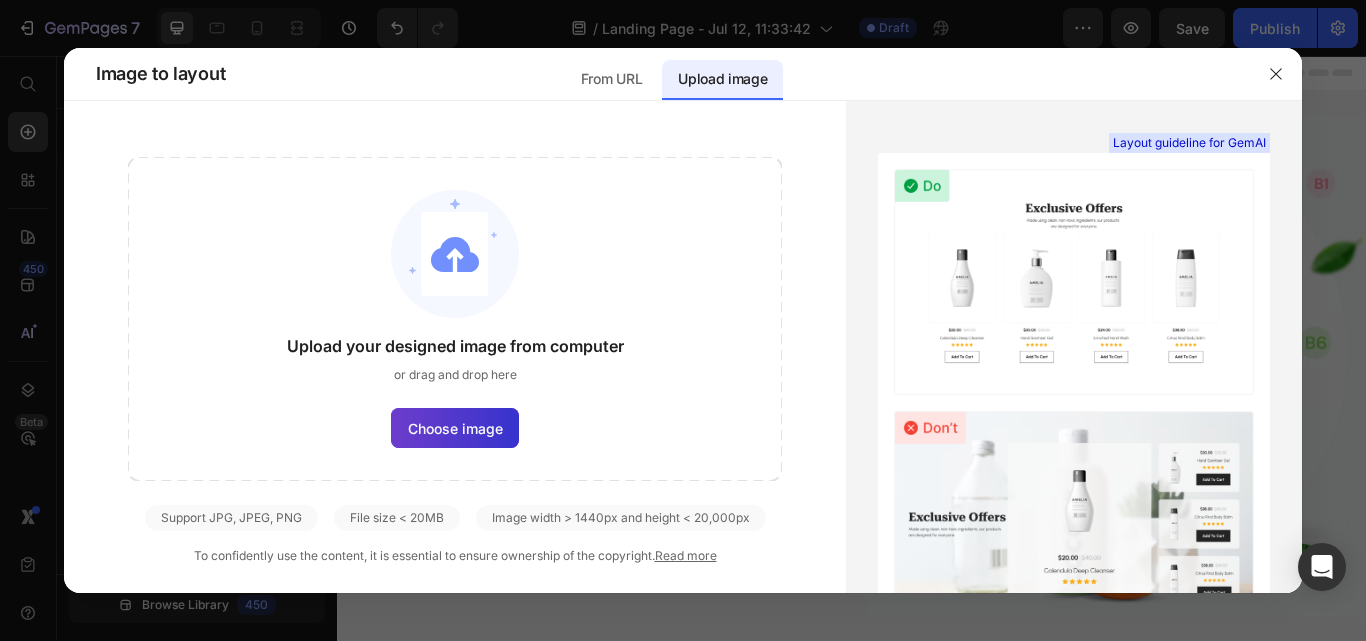 click on "Choose image" at bounding box center (455, 428) 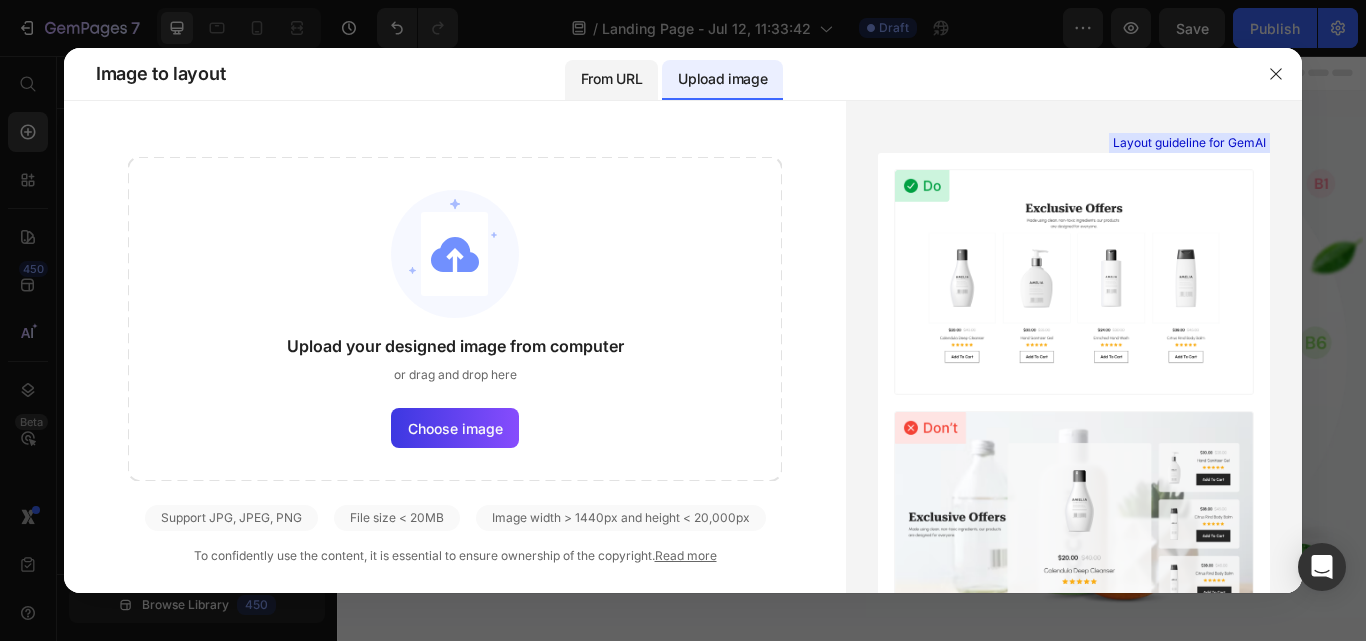 click on "From URL" at bounding box center [611, 79] 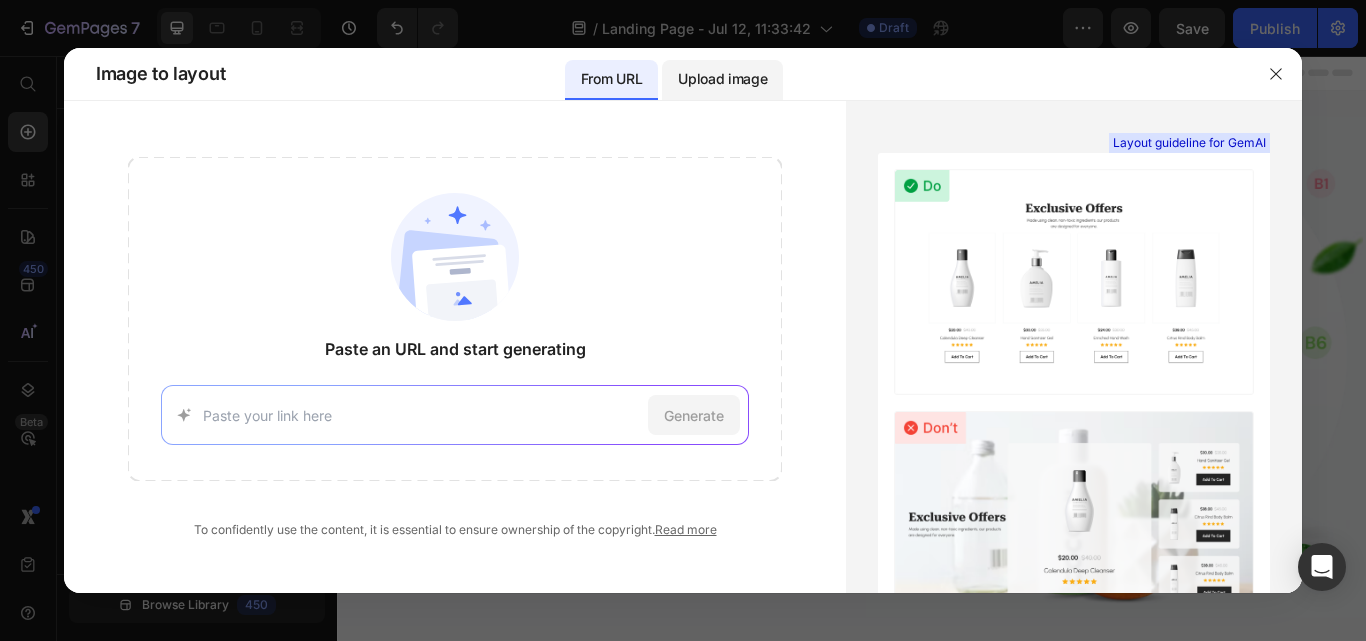 click on "Upload image" at bounding box center (722, 79) 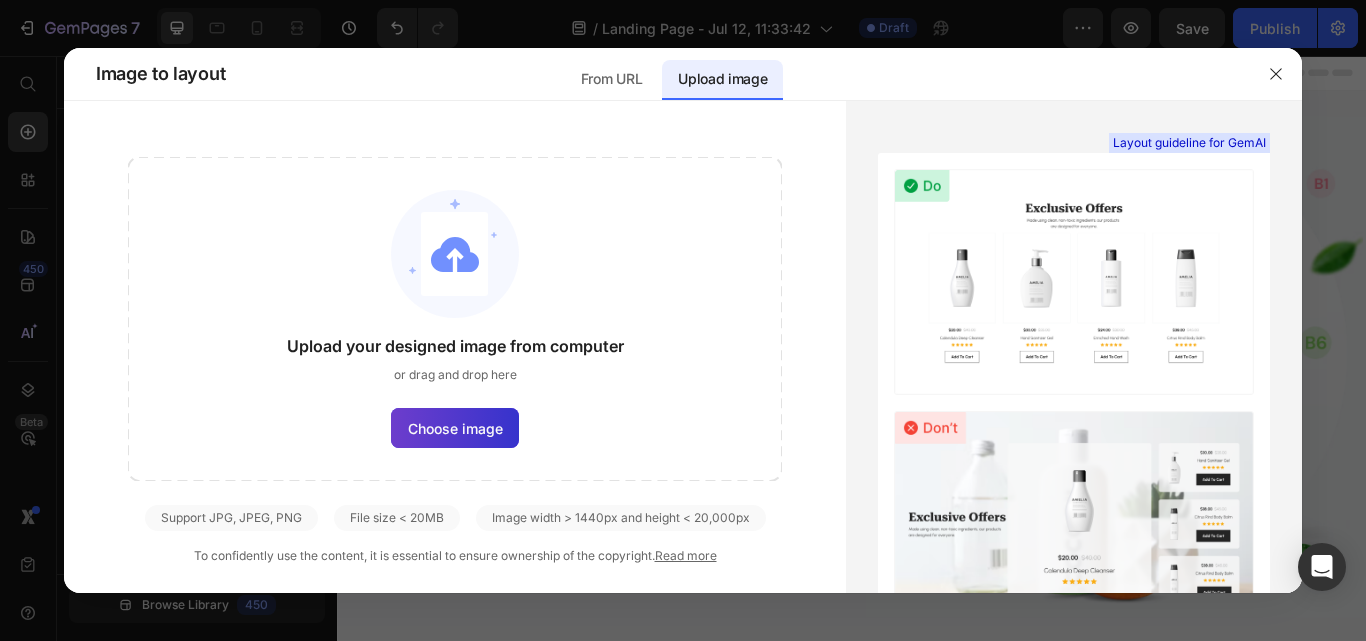 click on "Choose image" at bounding box center [455, 428] 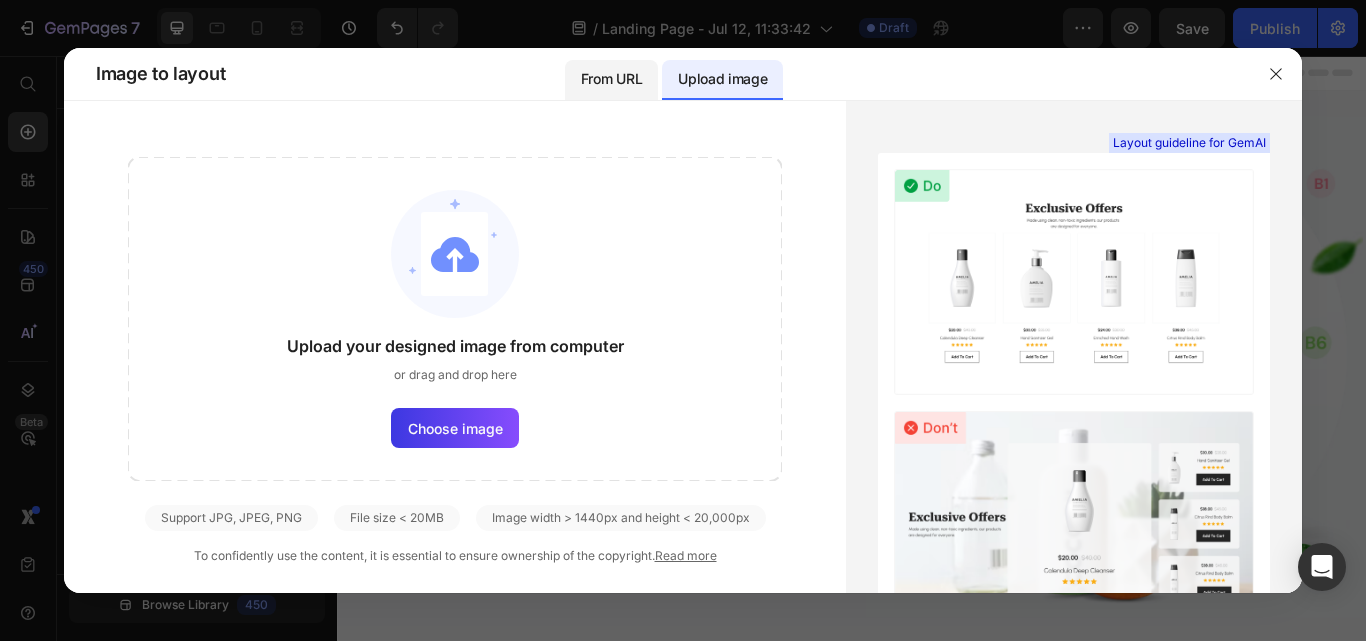 click on "From URL" at bounding box center (611, 79) 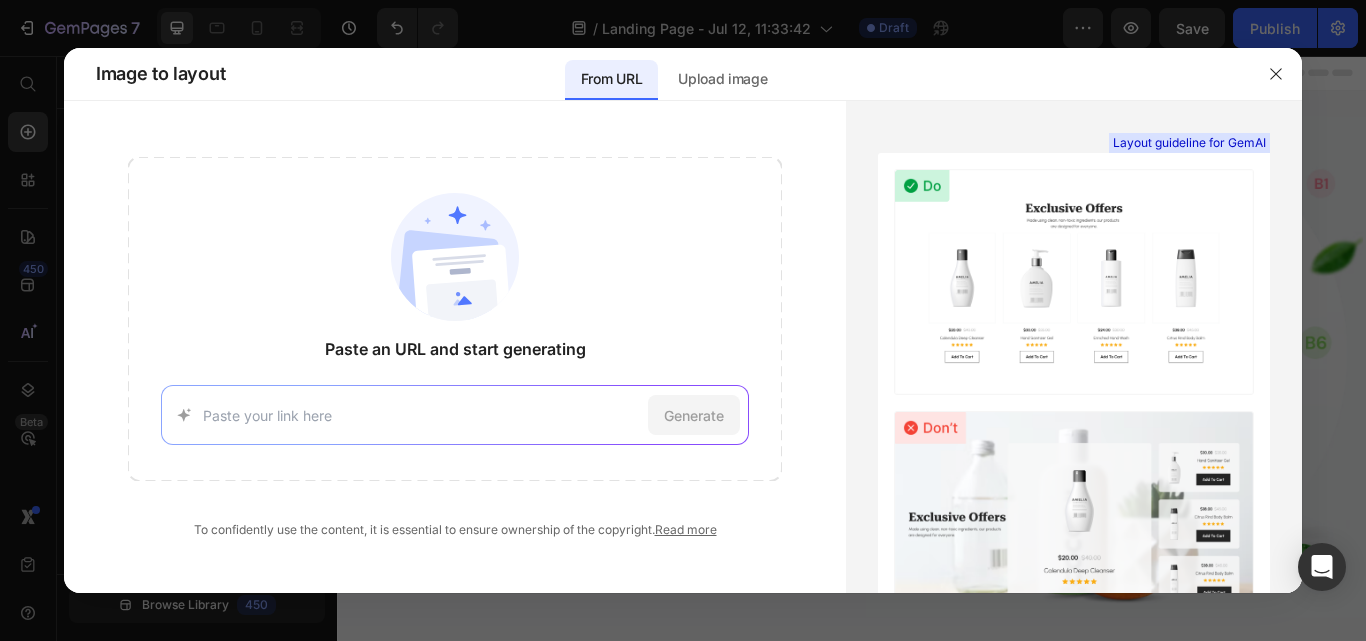 click at bounding box center [422, 415] 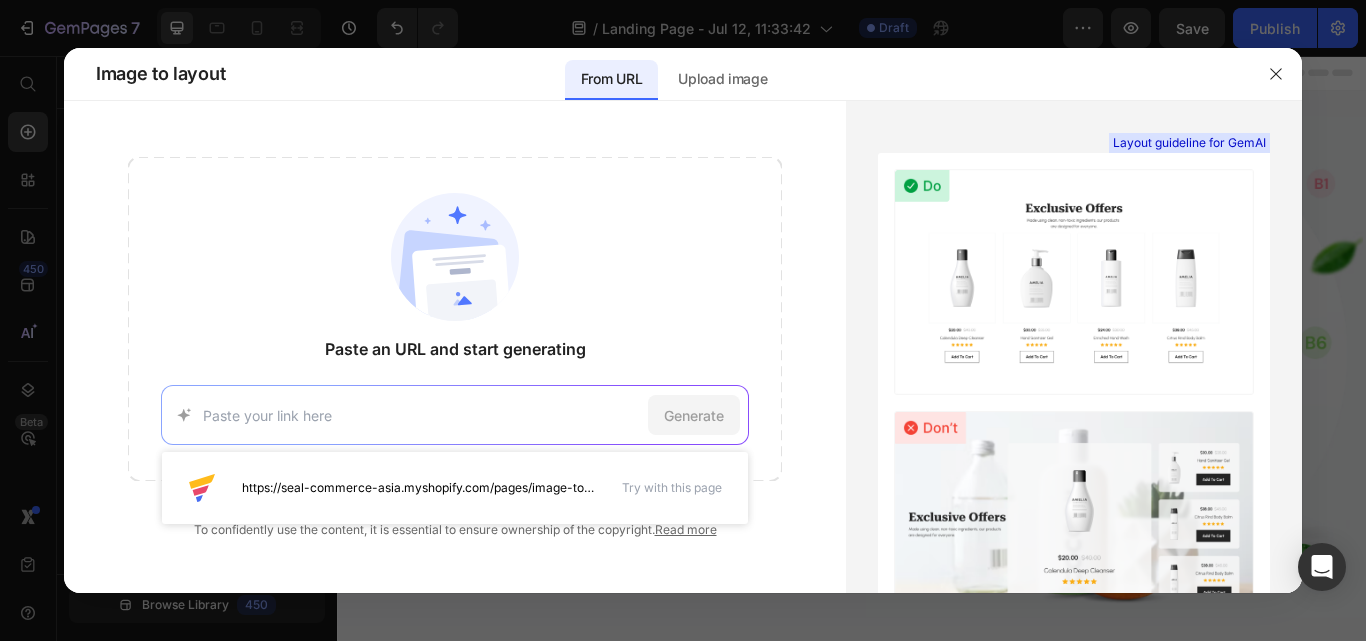 click at bounding box center (422, 415) 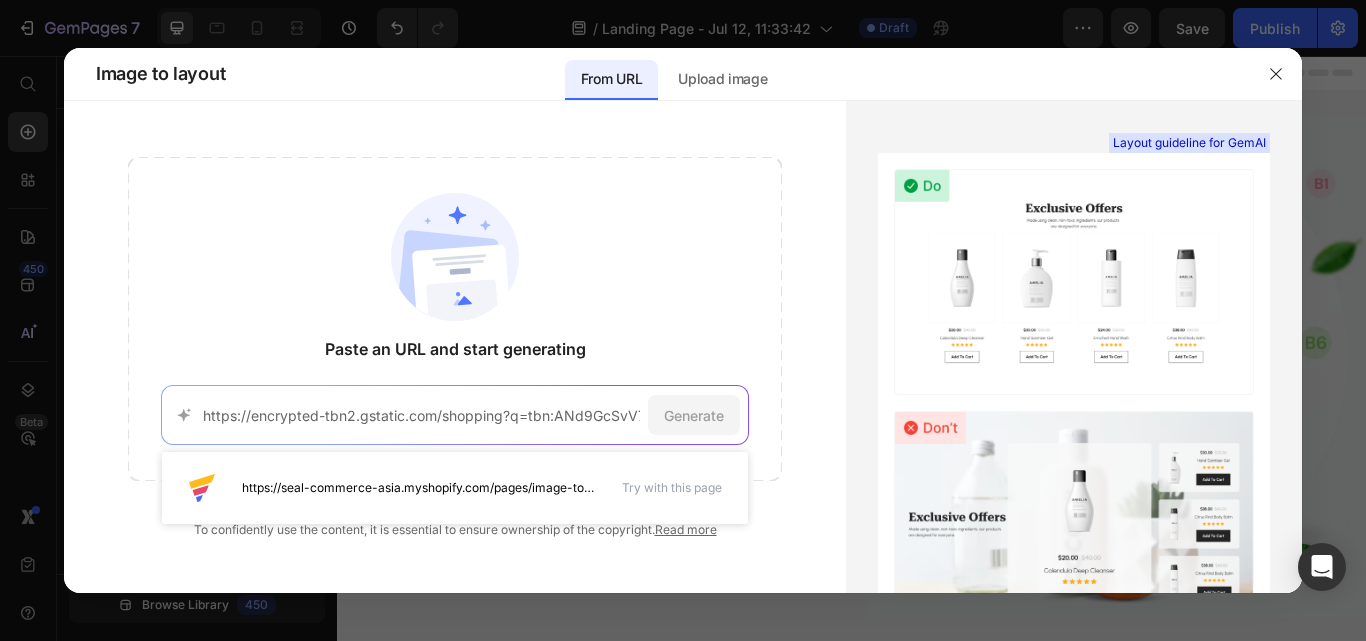 scroll, scrollTop: 0, scrollLeft: 1206, axis: horizontal 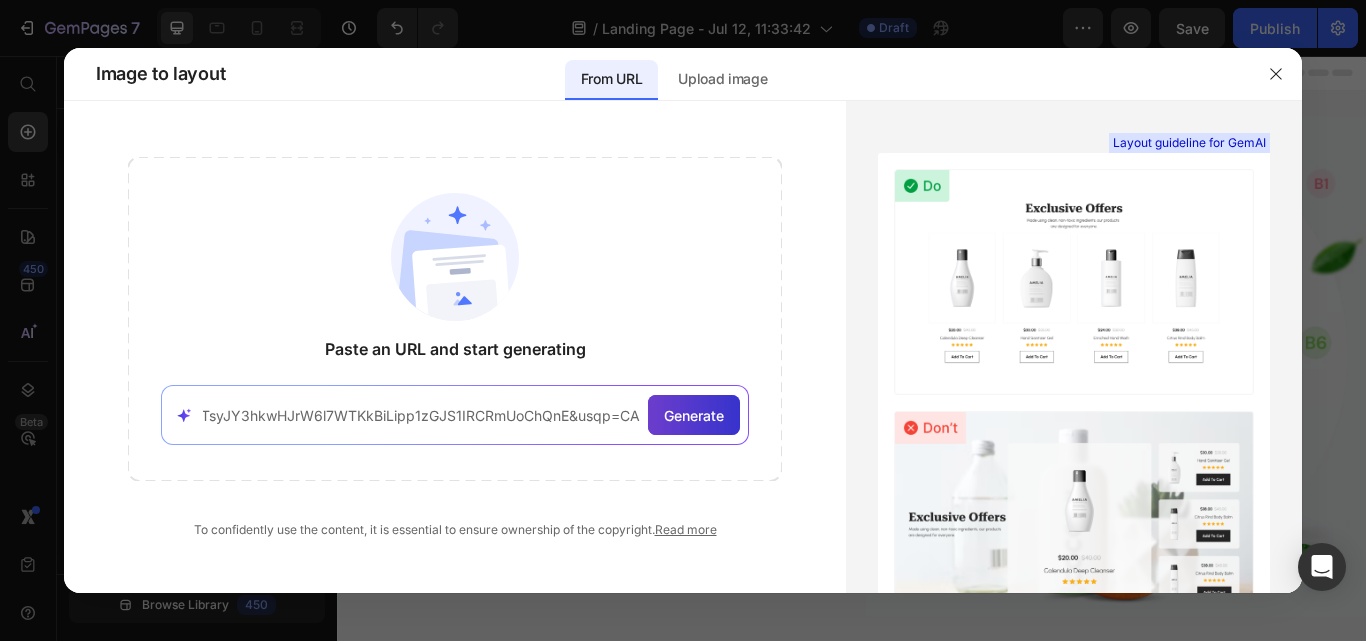 type on "https://encrypted-tbn2.gstatic.com/shopping?q=tbn:ANd9GcSvV7JfgP28qt7V8y1qgujO82PTcvxV9hew5-ITAuoBrl_Oc9X6_mhkwikZqF1Ui3ifkS2DJEKaXD99Ext9EM039McJZuFayYwTsyJY3hkwHJrW6l7WTKkBiLipp1zGJS1IRCRmUoChQnE&usqp=CAc" 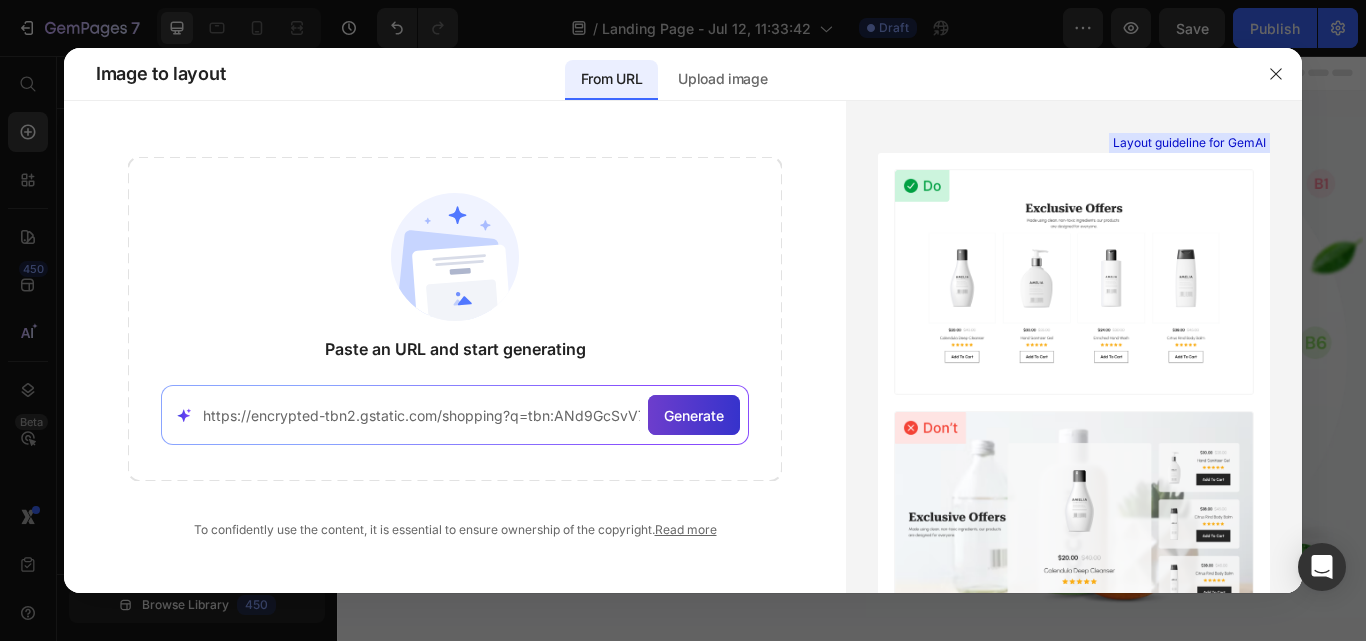 click on "Generate" 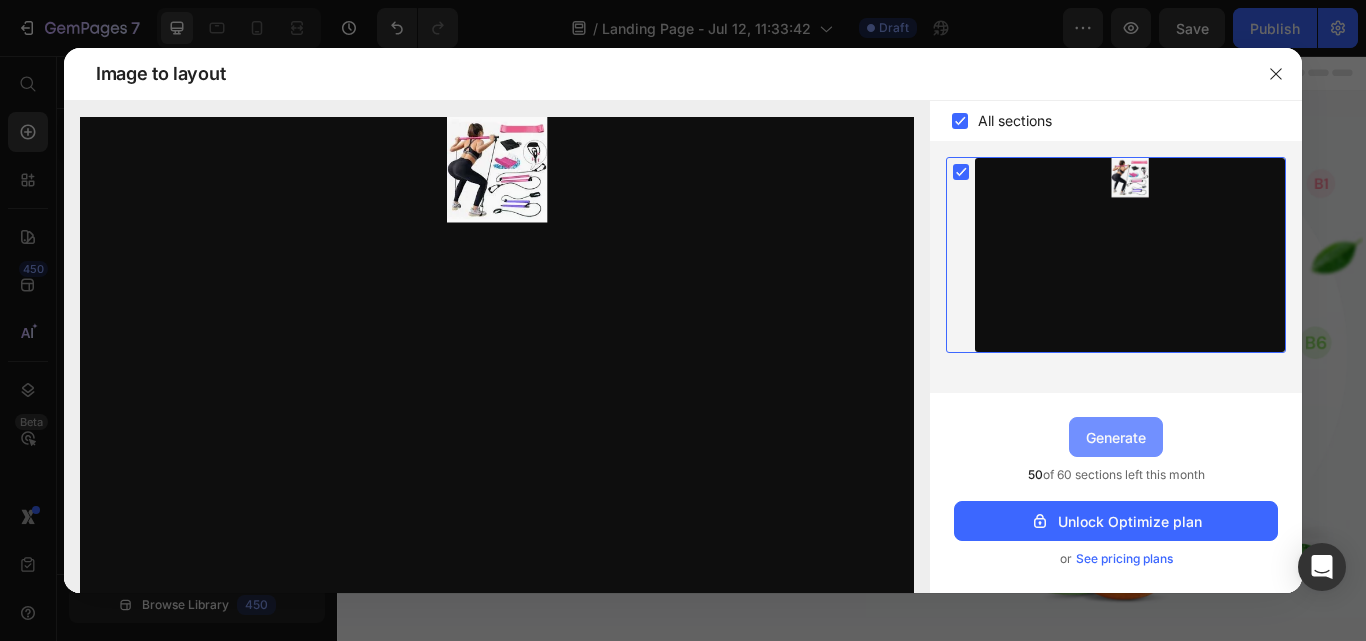 click on "Generate" at bounding box center (1116, 437) 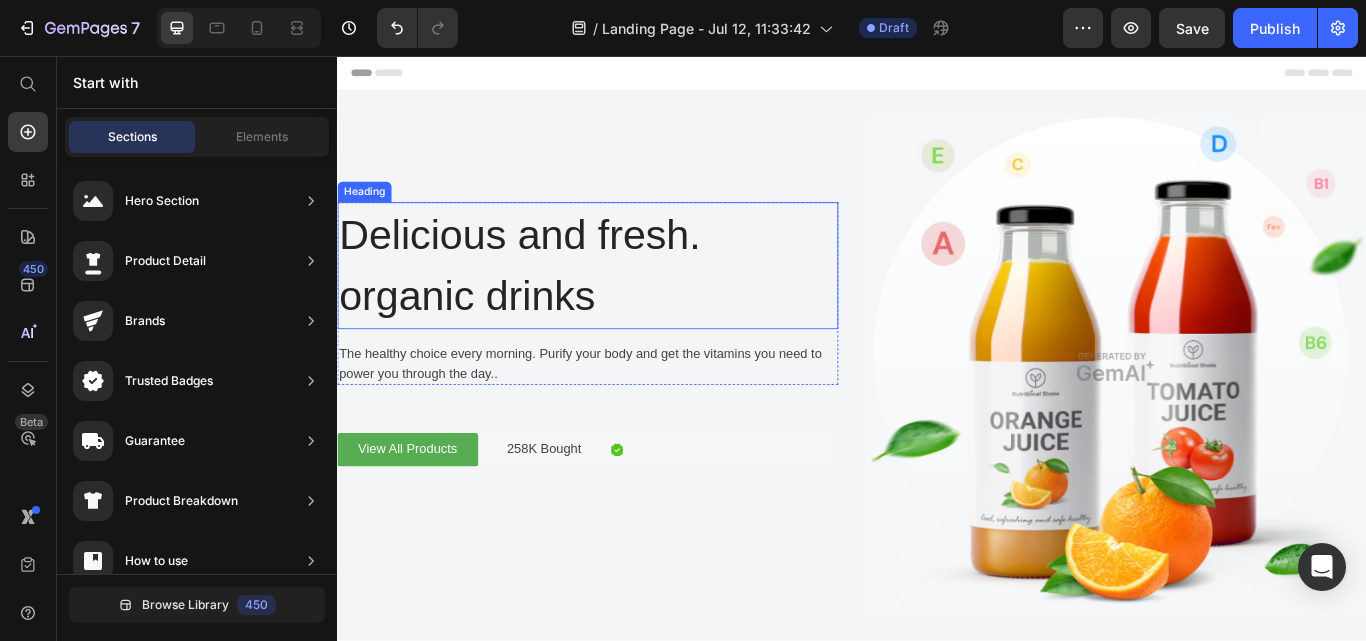click on "Delicious and fresh. organic drinks" at bounding box center (629, 301) 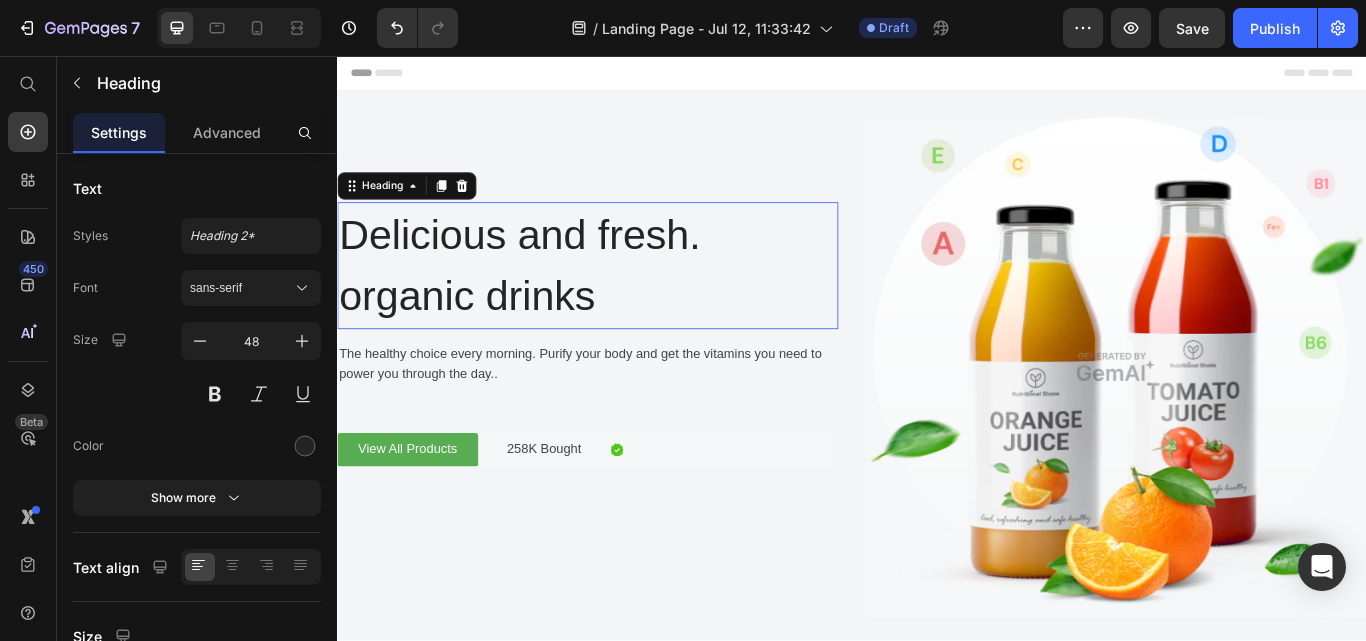 click on "Delicious and fresh. organic drinks" at bounding box center [629, 301] 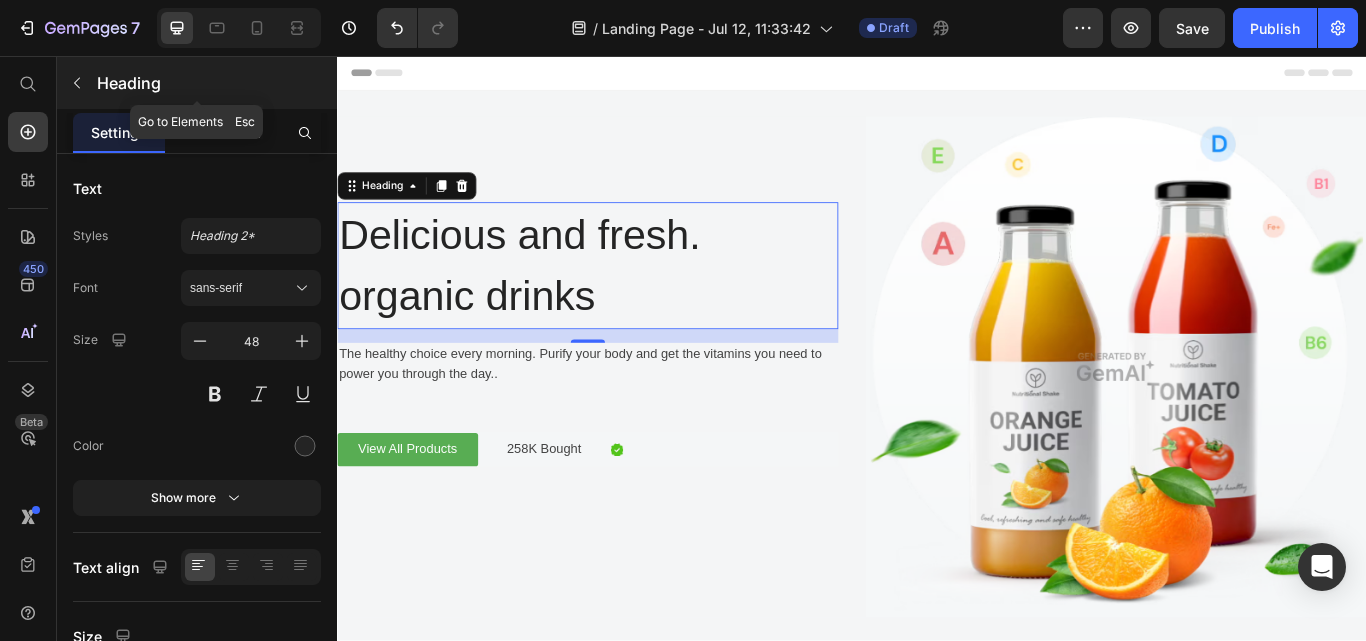 click 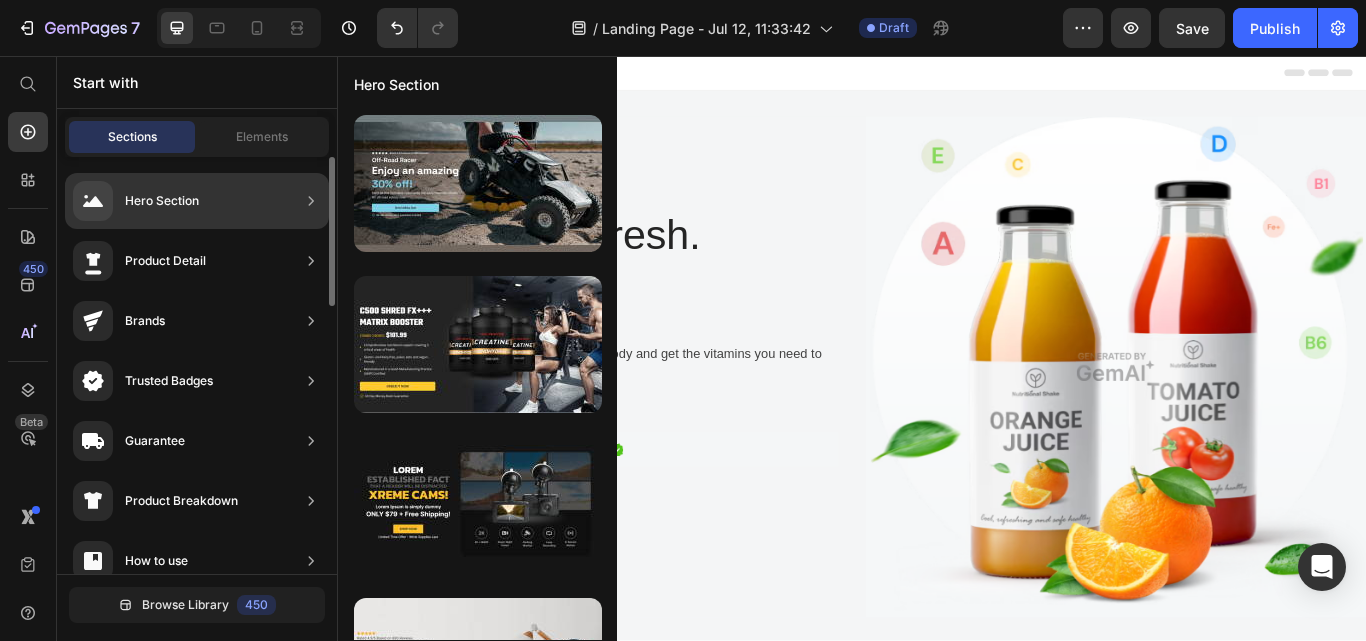 click at bounding box center (311, 201) 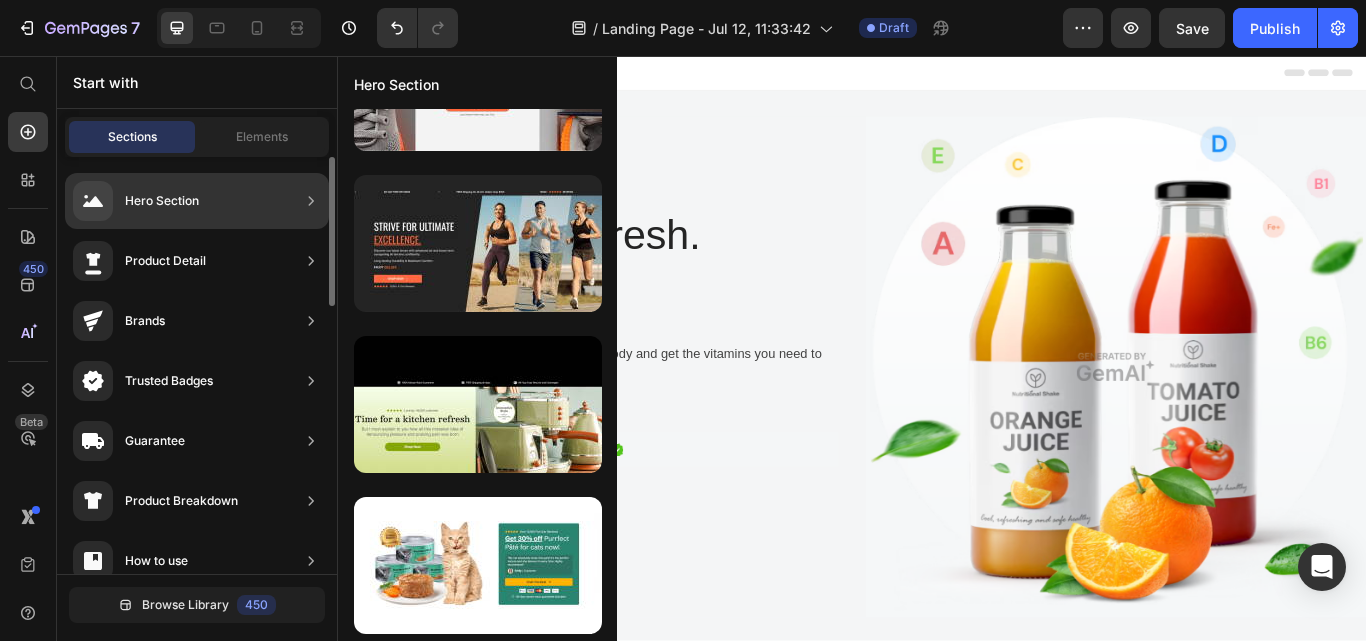 scroll, scrollTop: 1067, scrollLeft: 0, axis: vertical 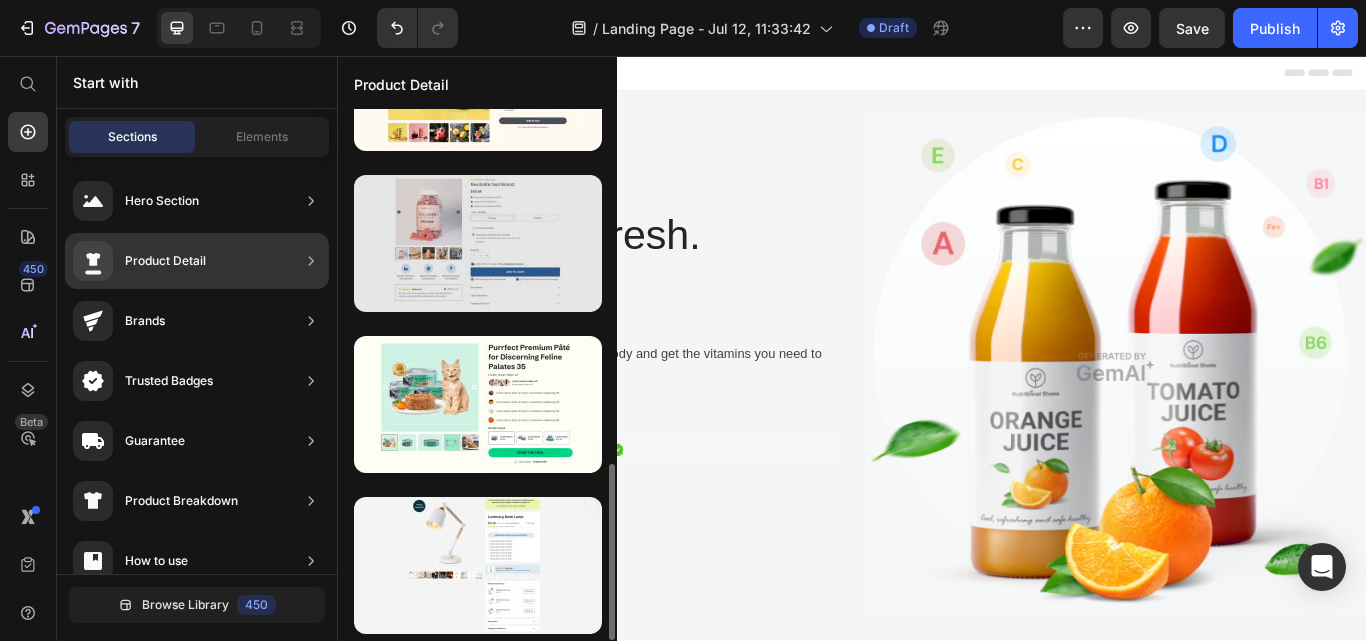 click at bounding box center (478, 243) 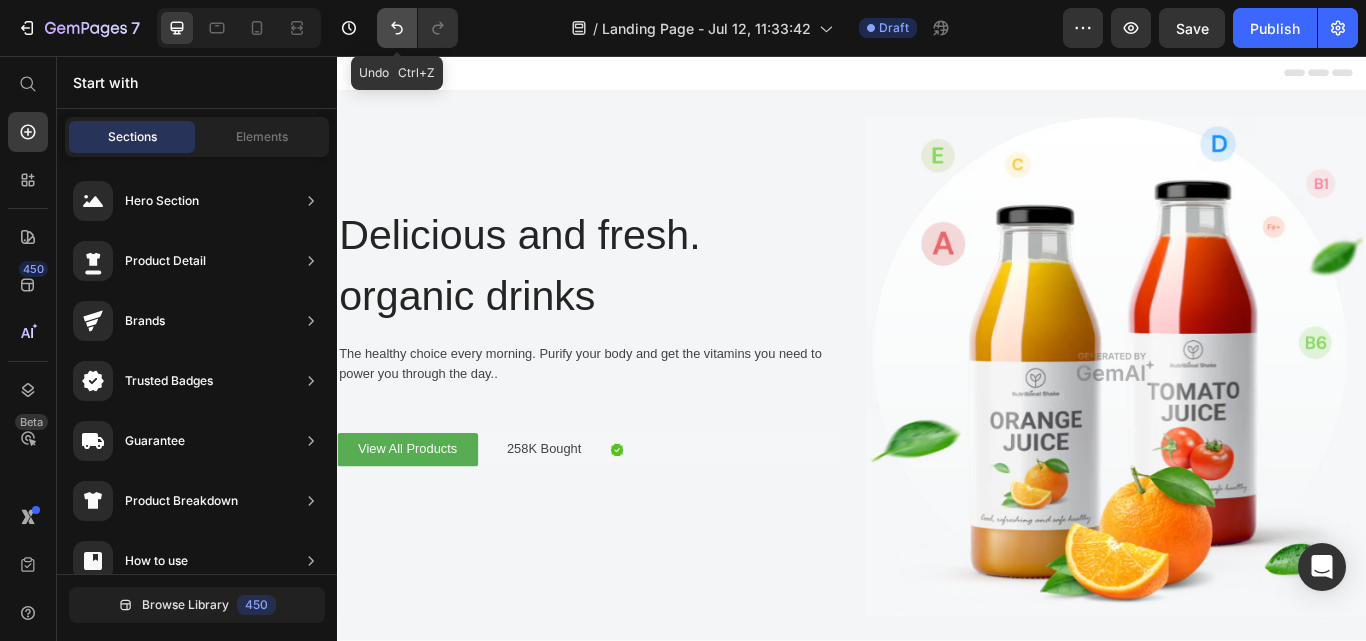 click 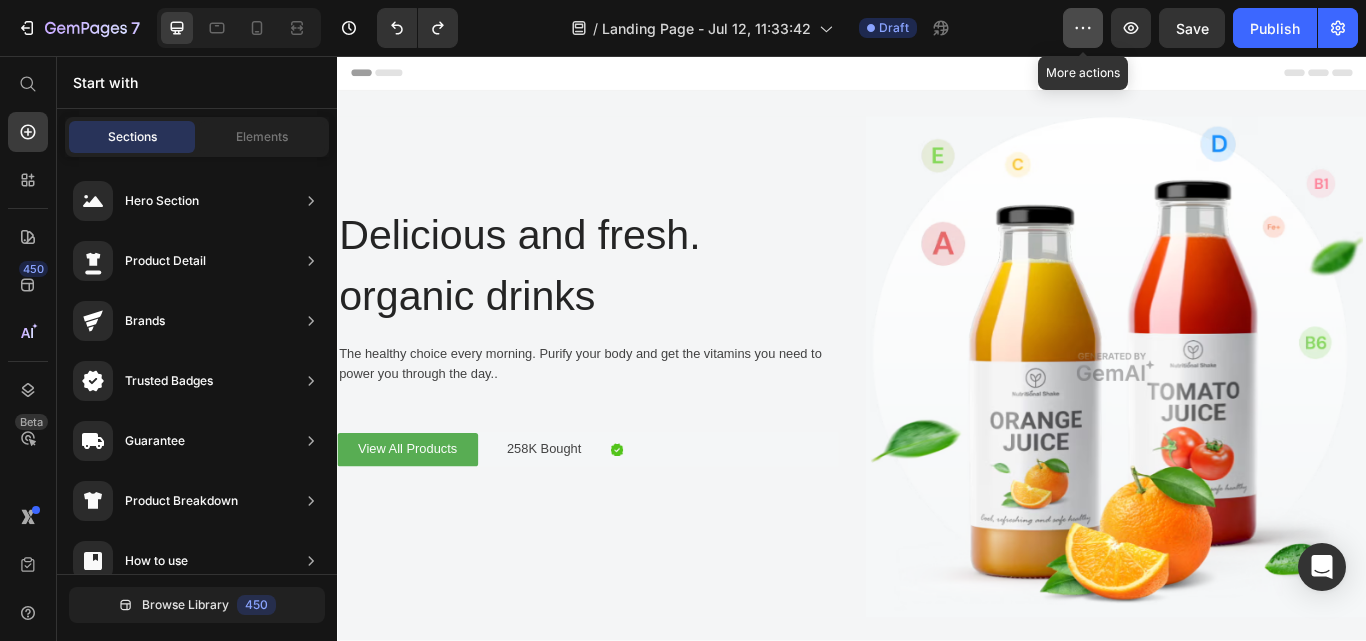 click 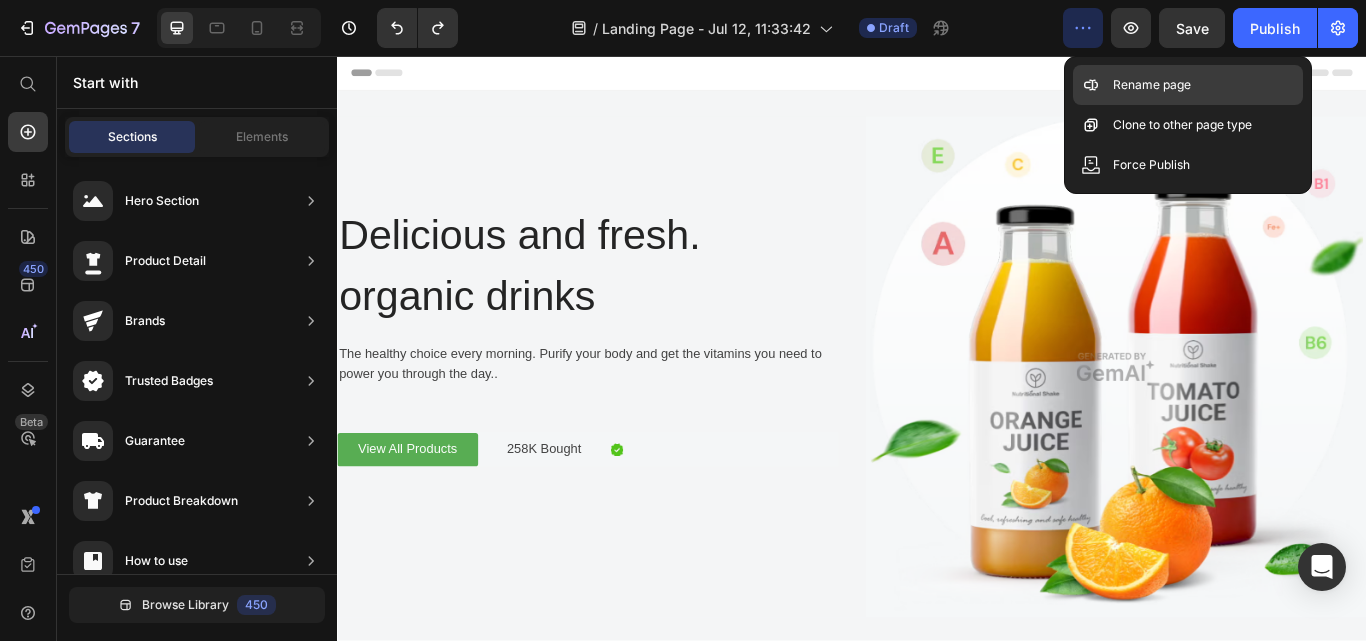click on "Rename page" 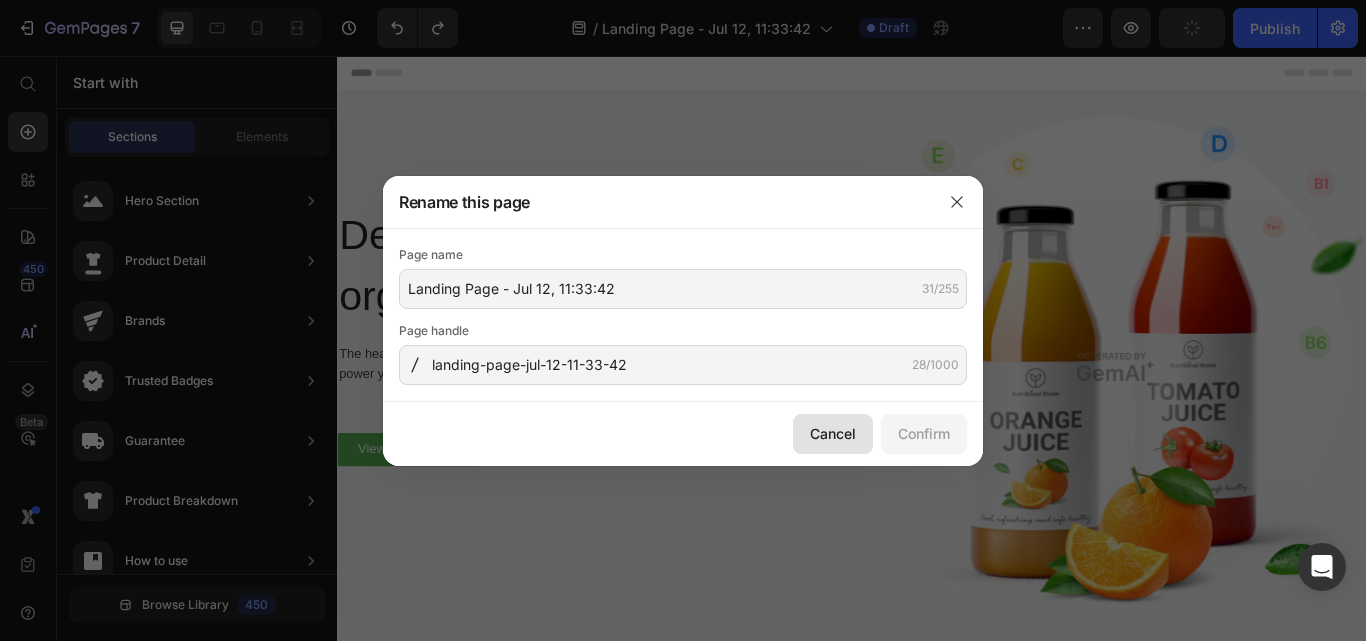 click on "Cancel" 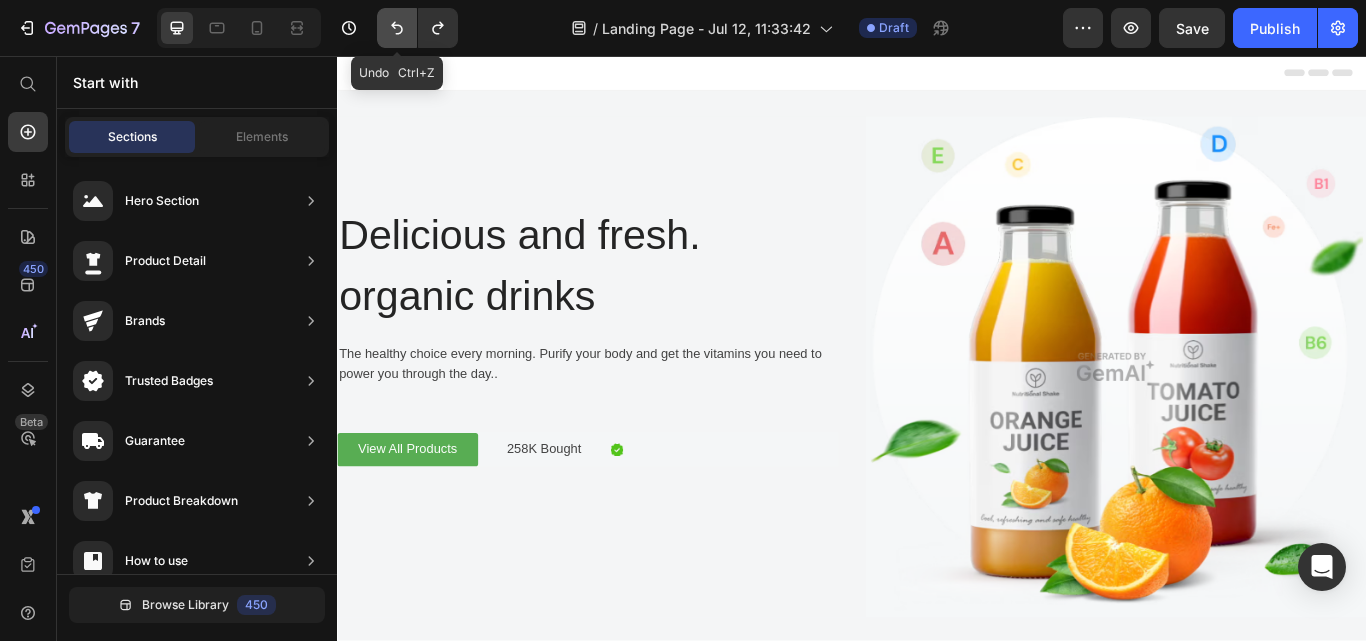 click 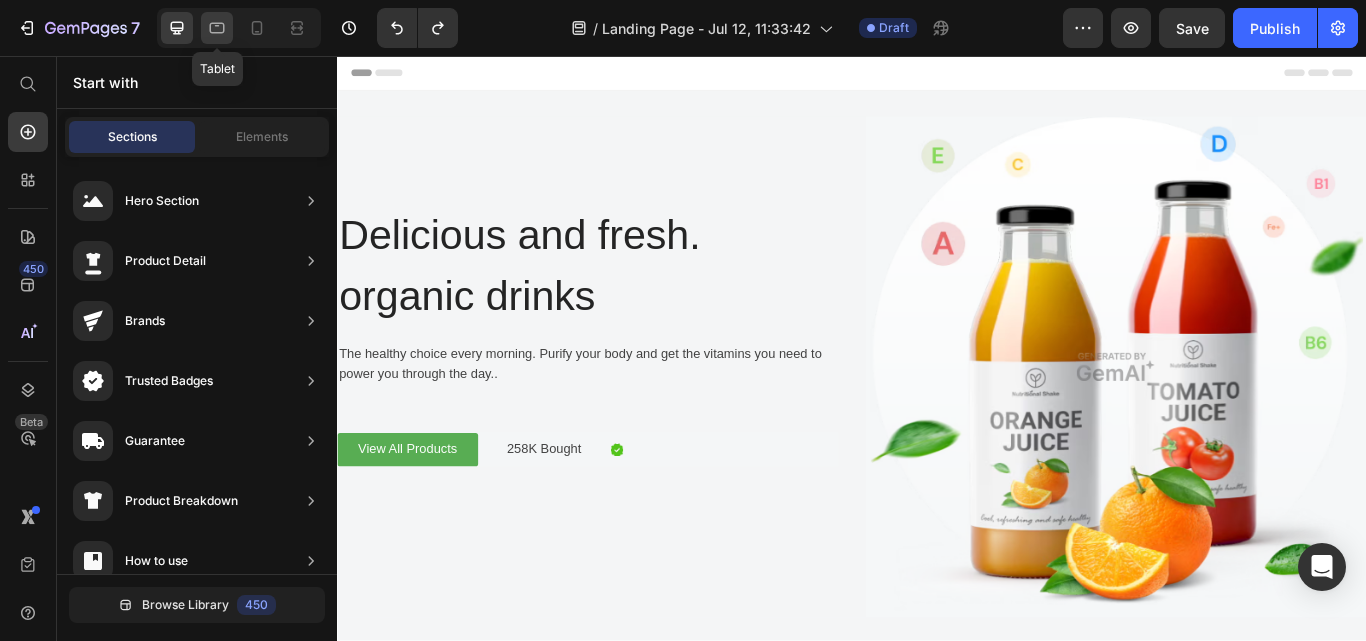 click 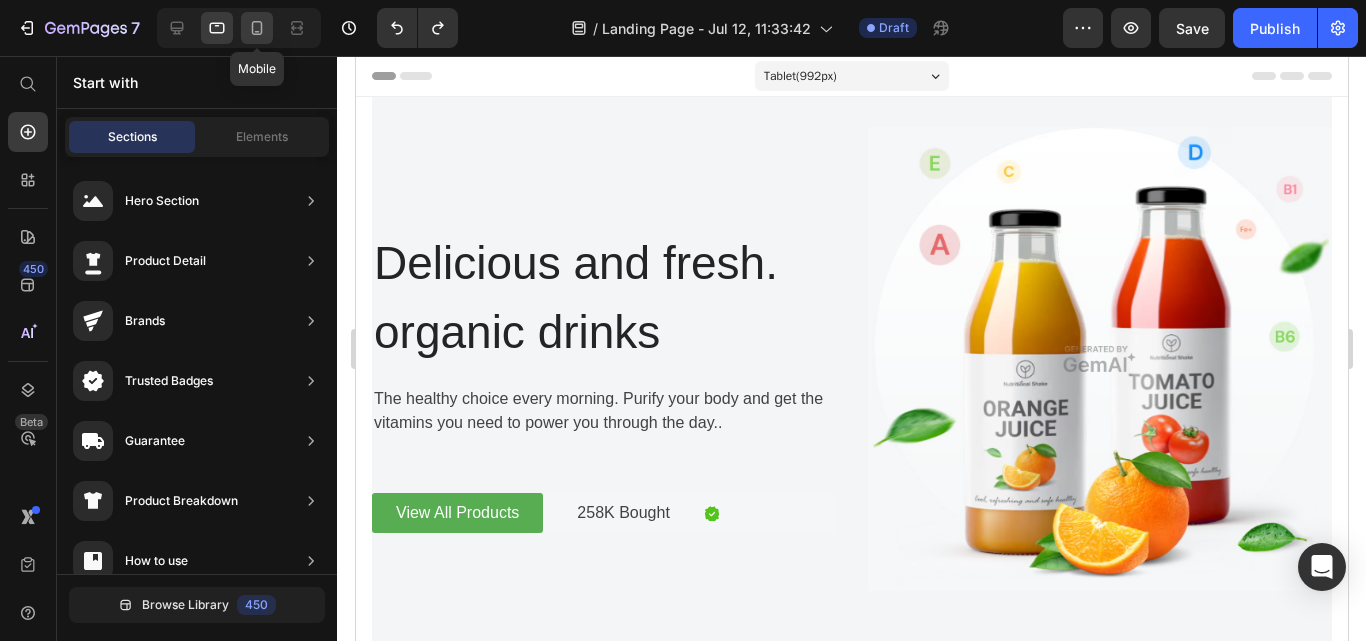click 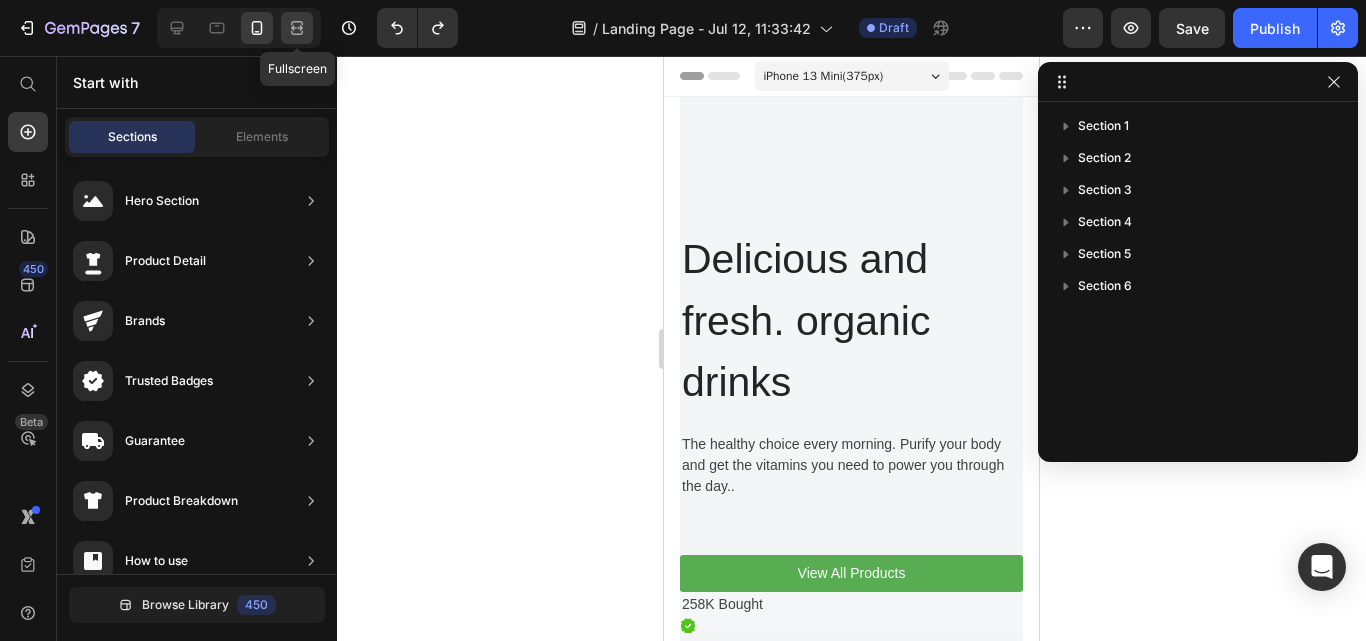 click 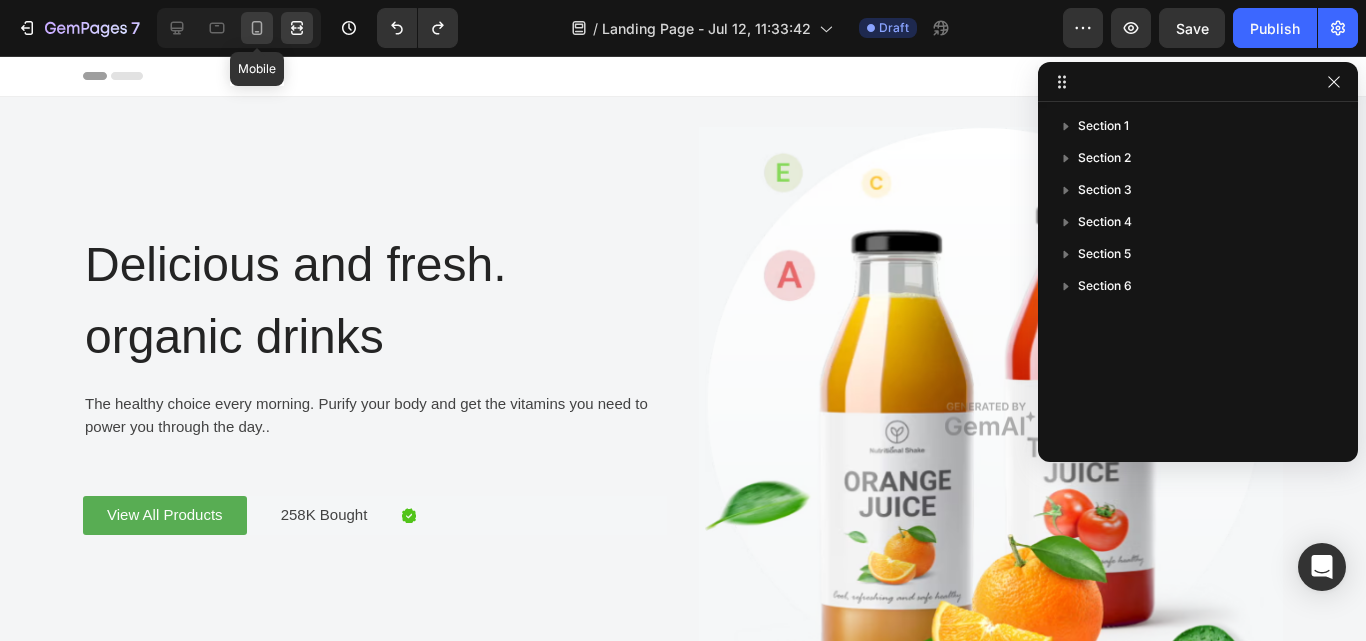 click 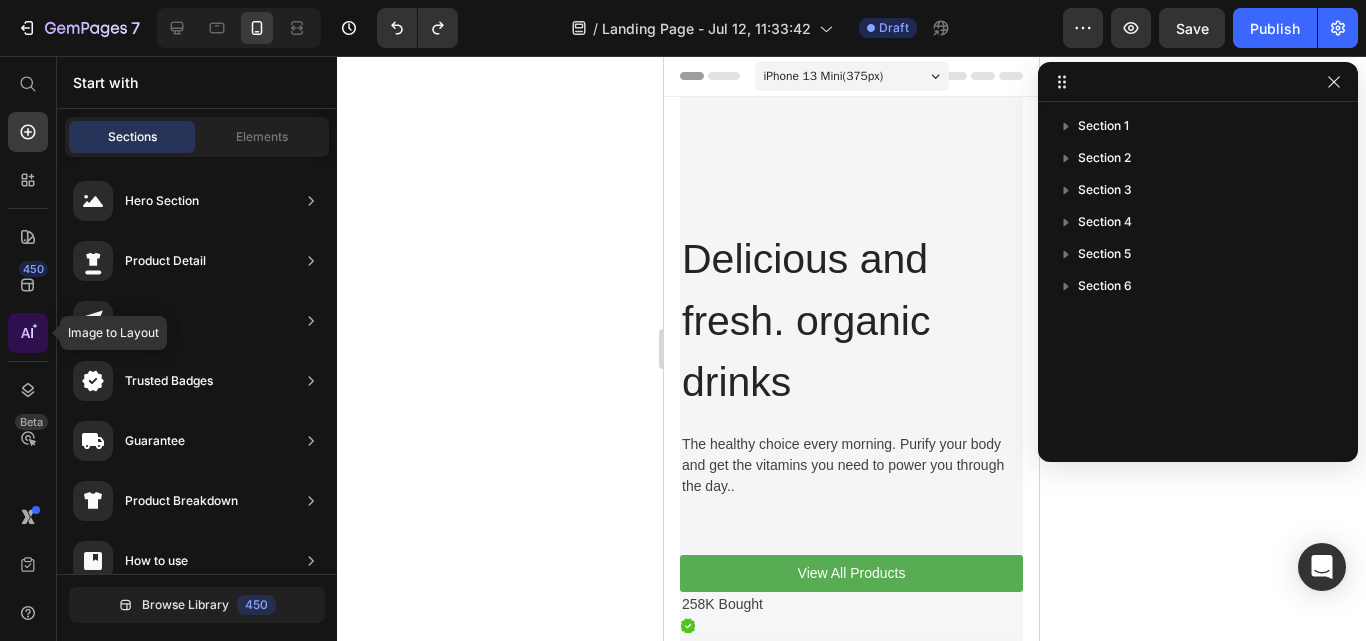 click 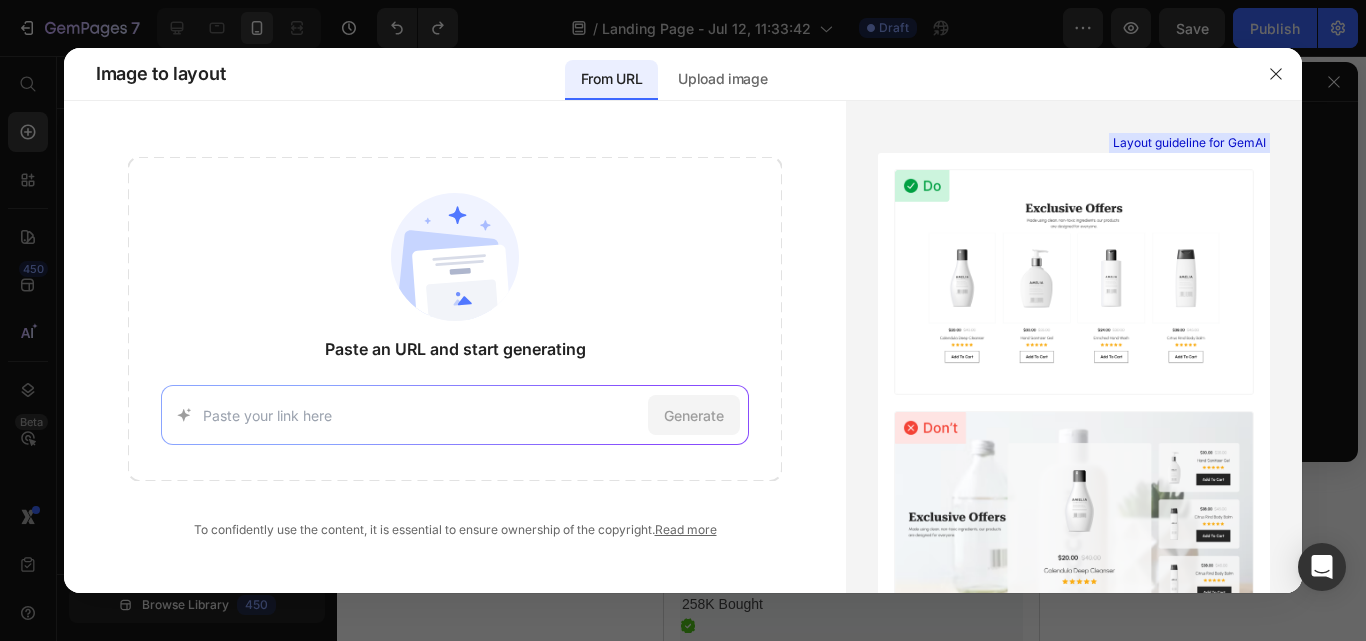 click on "Generate" at bounding box center (455, 415) 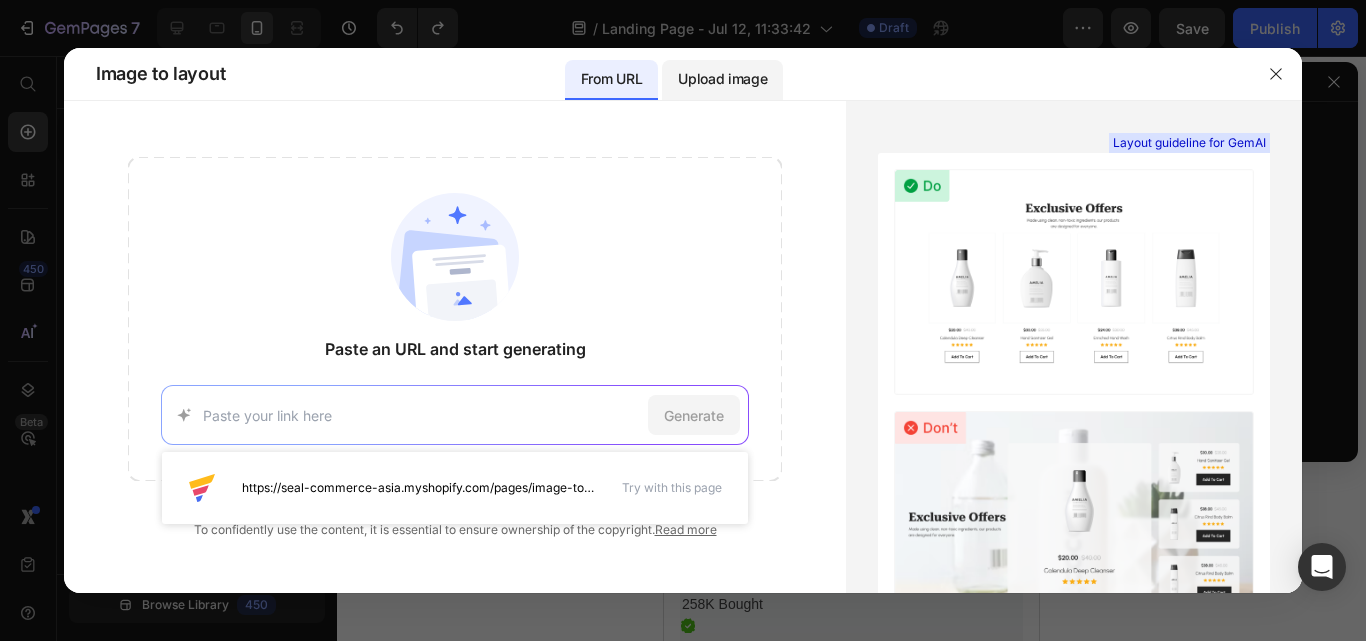 click on "Upload image" at bounding box center (722, 80) 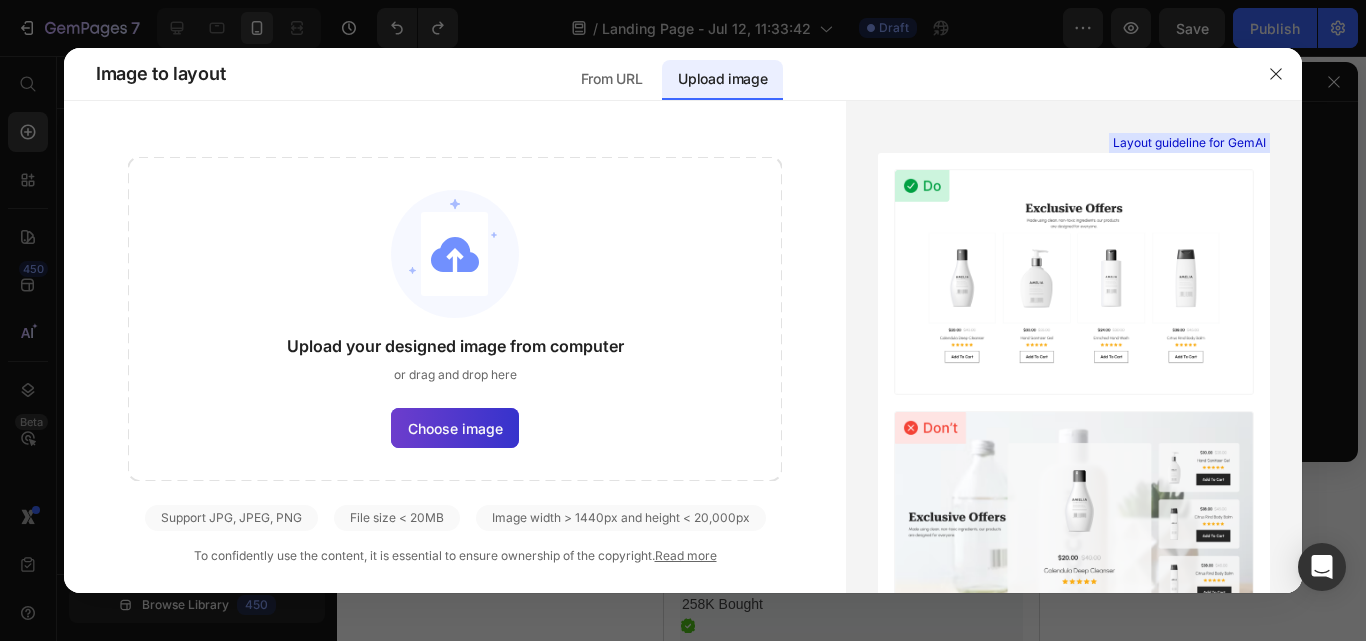 click on "Choose image" at bounding box center (455, 428) 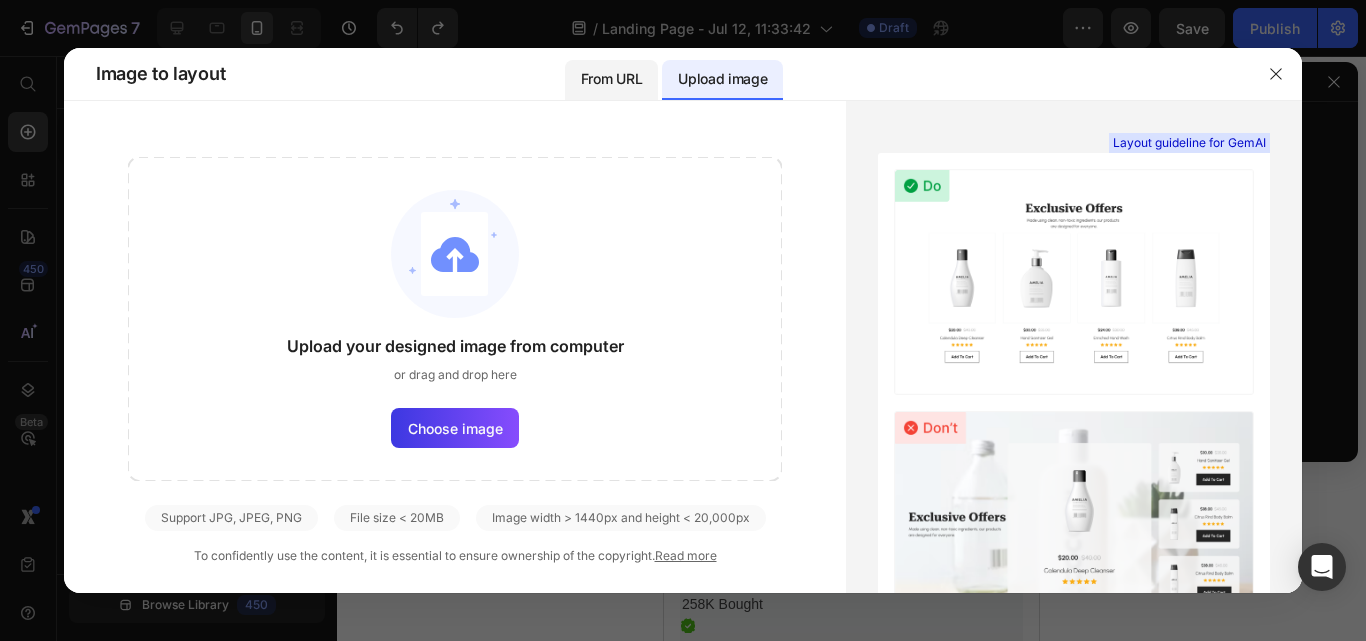 click on "From URL" at bounding box center [611, 79] 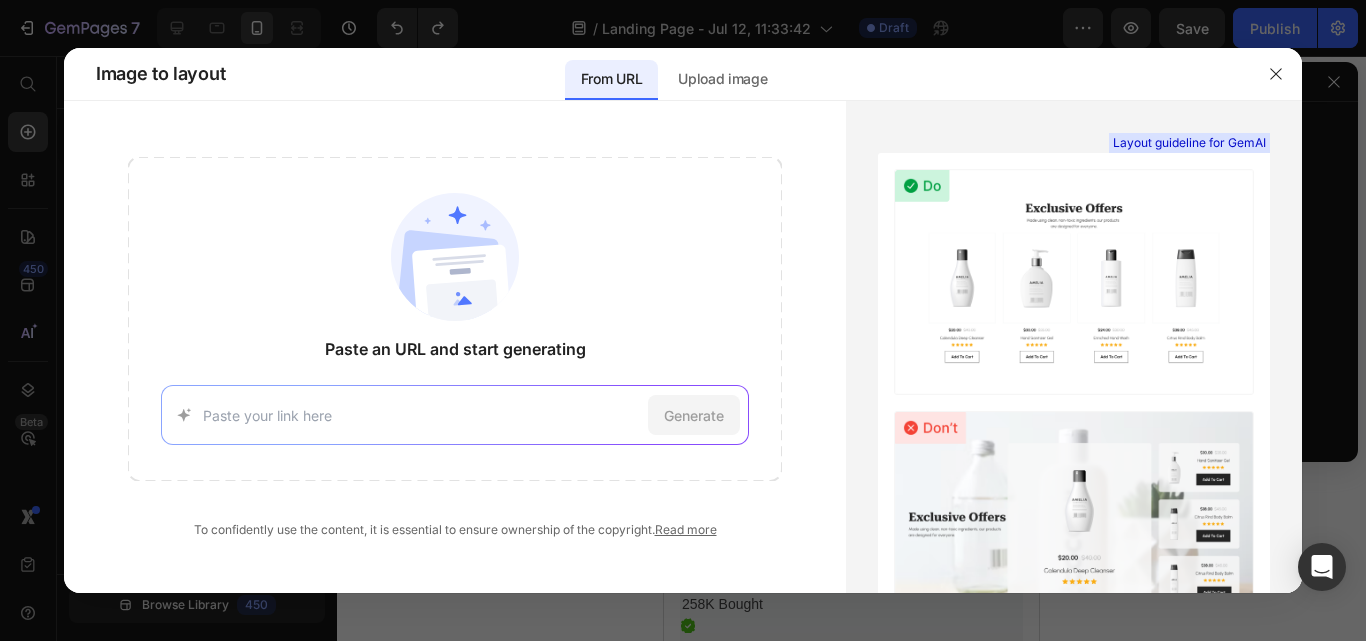 click at bounding box center [422, 415] 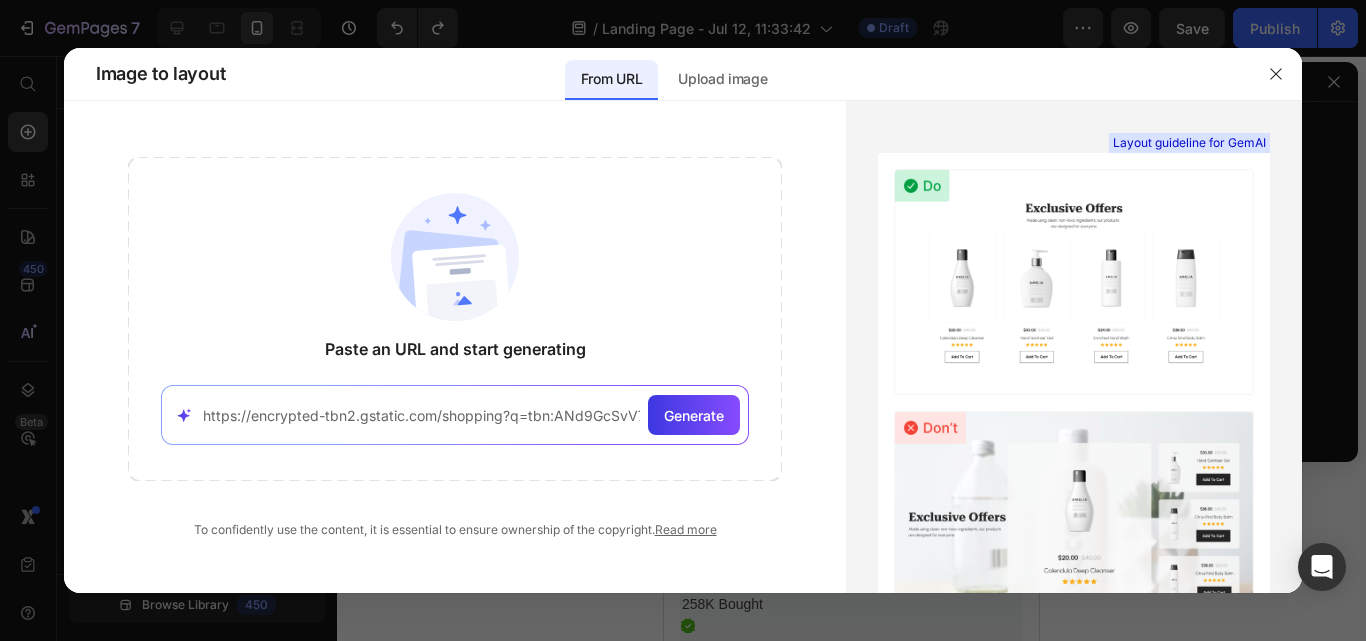 scroll, scrollTop: 0, scrollLeft: 1206, axis: horizontal 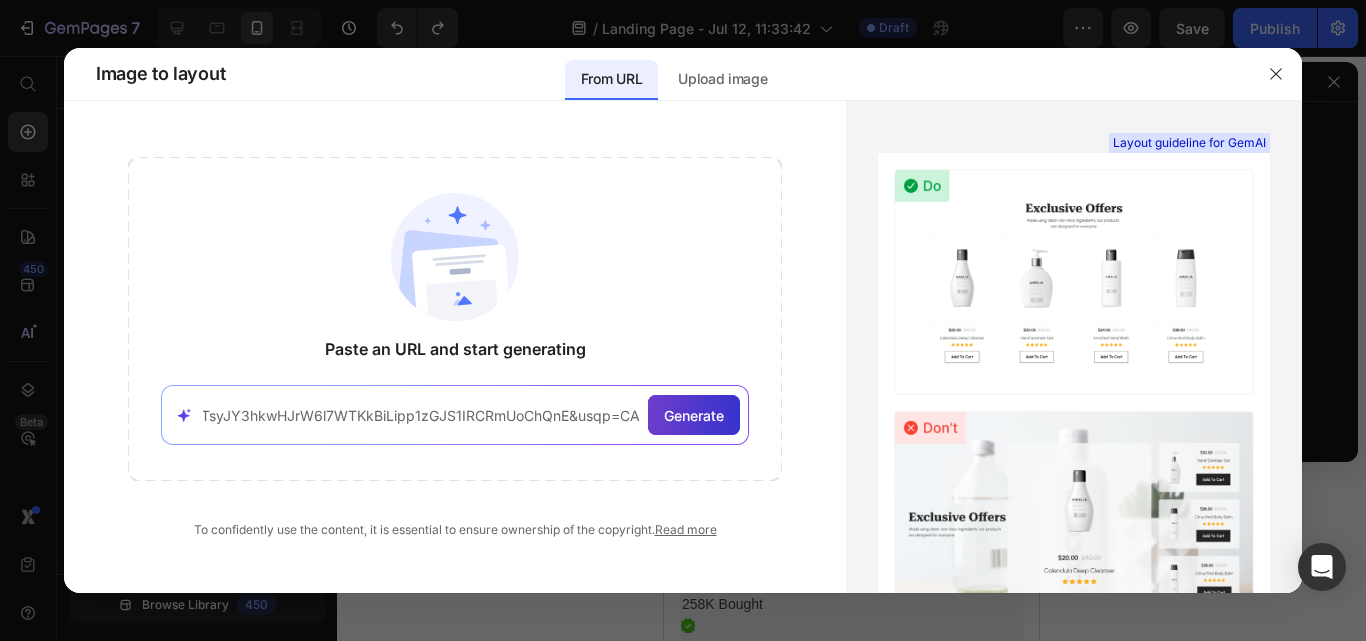 type on "https://encrypted-tbn2.gstatic.com/shopping?q=tbn:ANd9GcSvV7JfgP28qt7V8y1qgujO82PTcvxV9hew5-ITAuoBrl_Oc9X6_mhkwikZqF1Ui3ifkS2DJEKaXD99Ext9EM039McJZuFayYwTsyJY3hkwHJrW6l7WTKkBiLipp1zGJS1IRCRmUoChQnE&usqp=CAc" 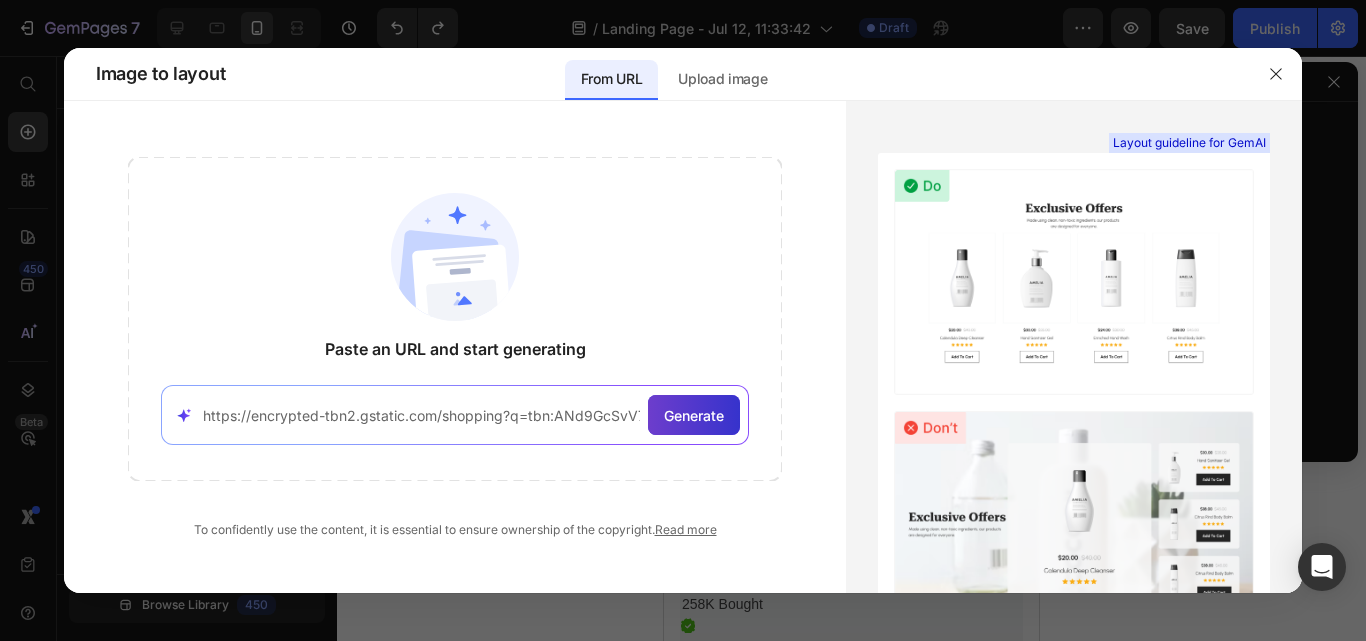 click on "Generate" 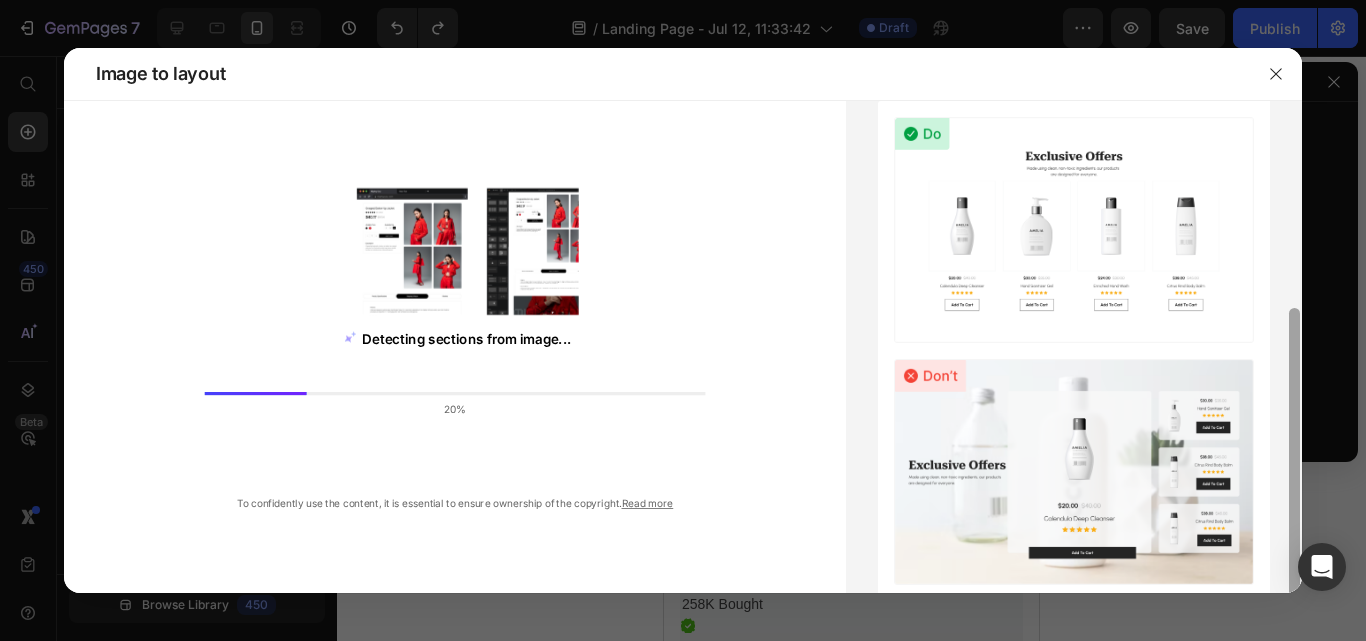 scroll, scrollTop: 146, scrollLeft: 0, axis: vertical 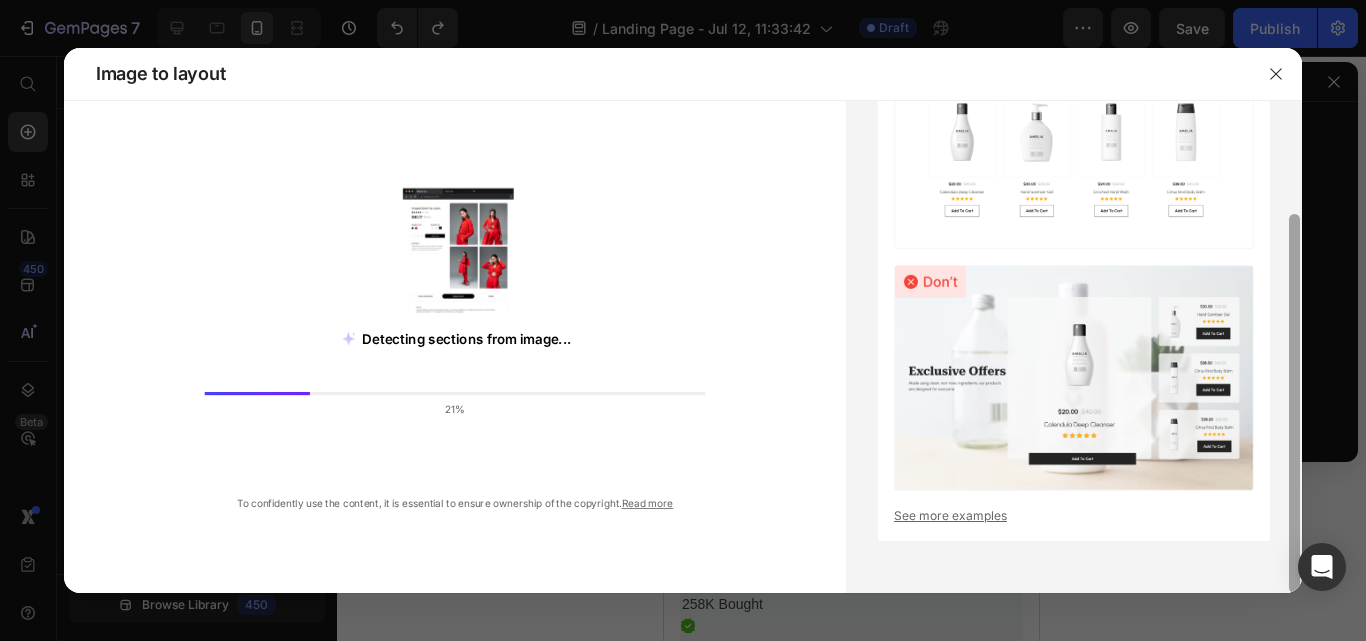 drag, startPoint x: 1293, startPoint y: 136, endPoint x: 1305, endPoint y: 419, distance: 283.2543 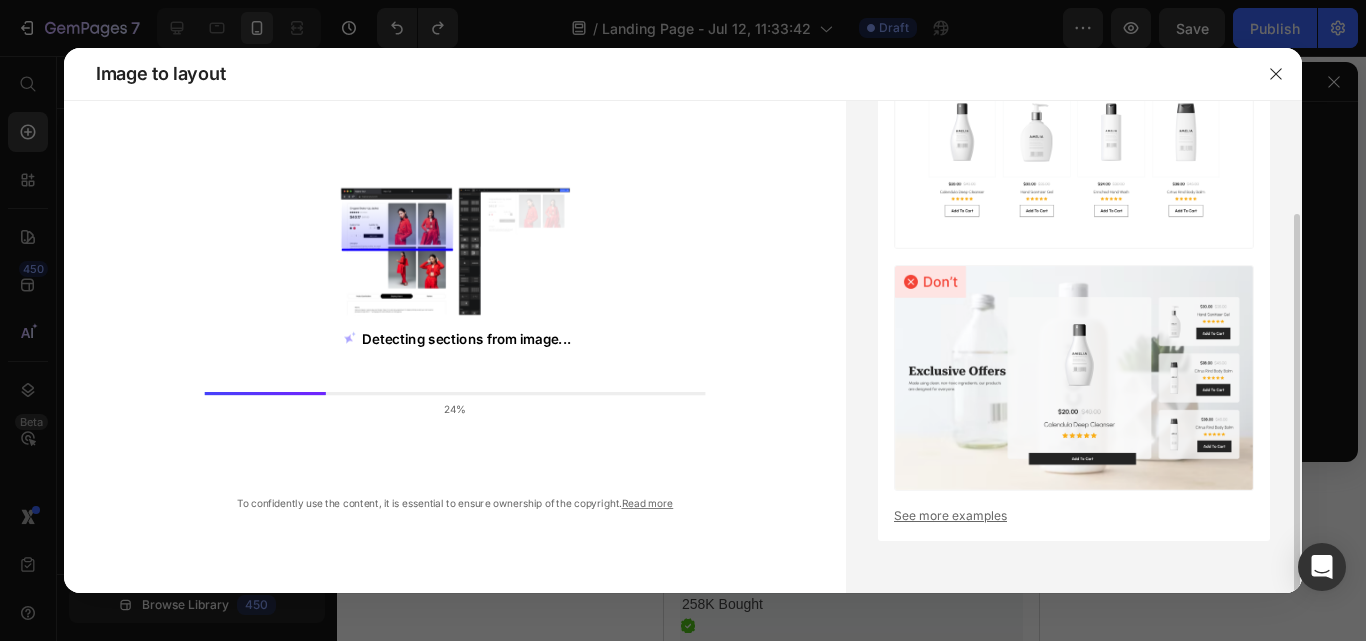 click on "See more examples" at bounding box center [1074, 516] 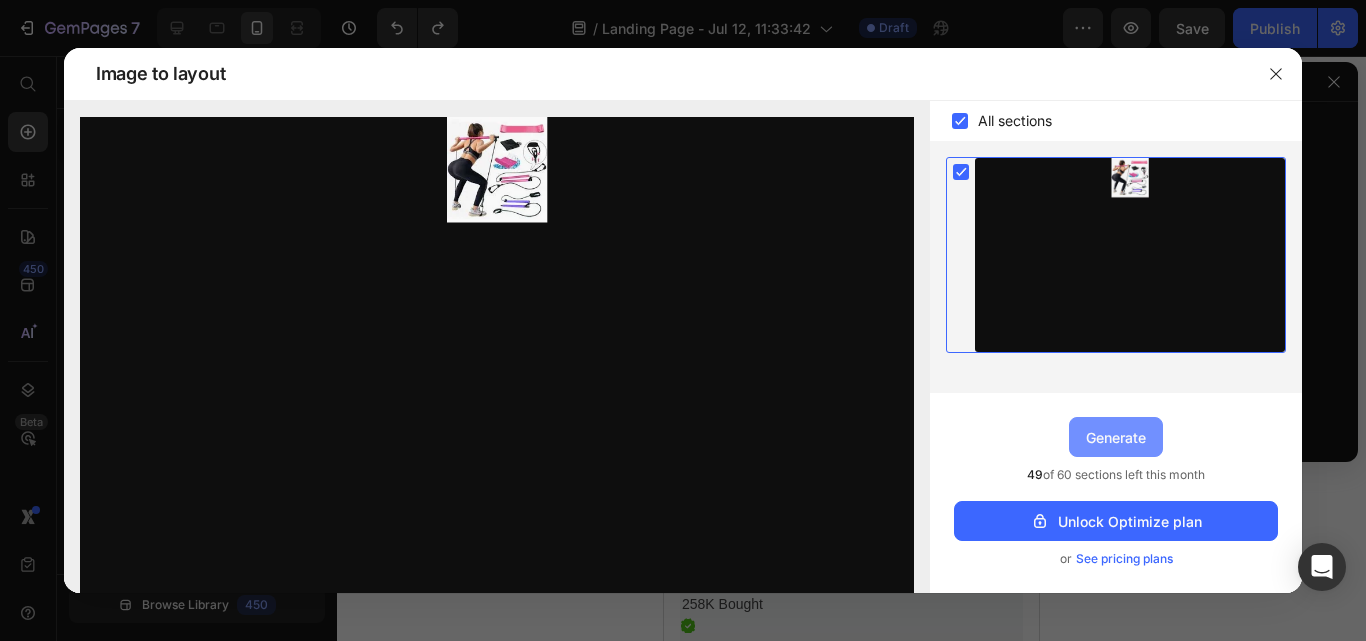 click on "Generate" at bounding box center (1116, 437) 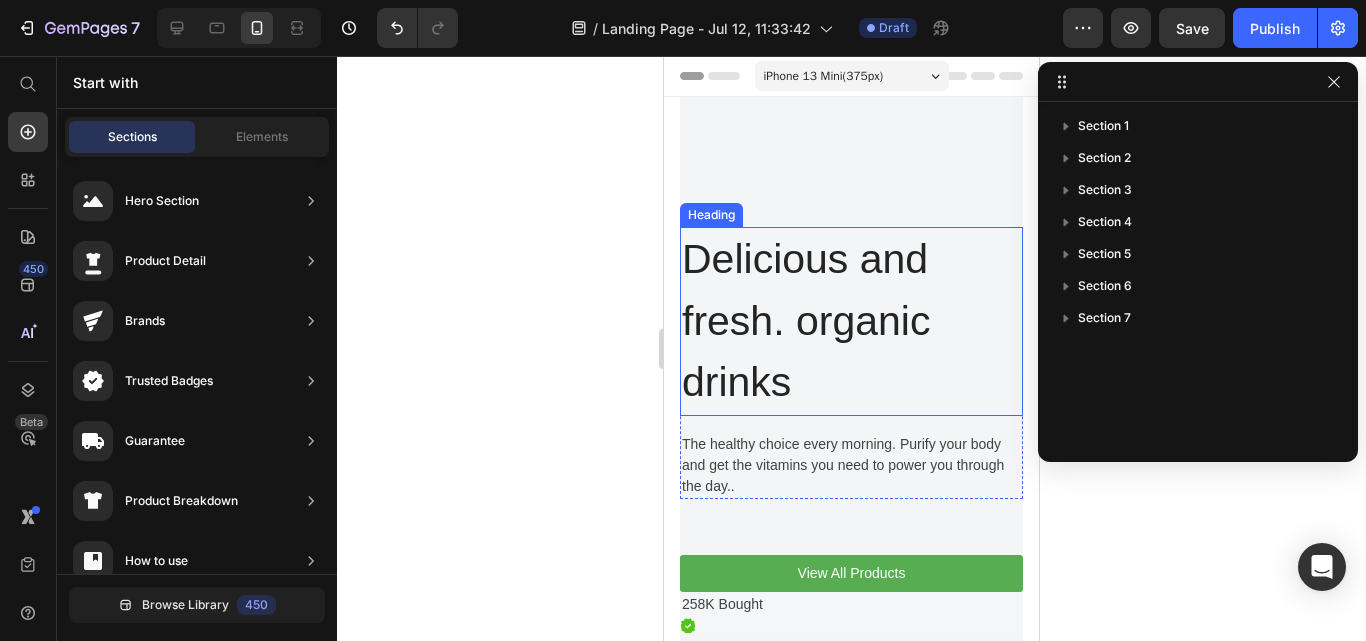 click on "Delicious and fresh. organic drinks" at bounding box center (851, 321) 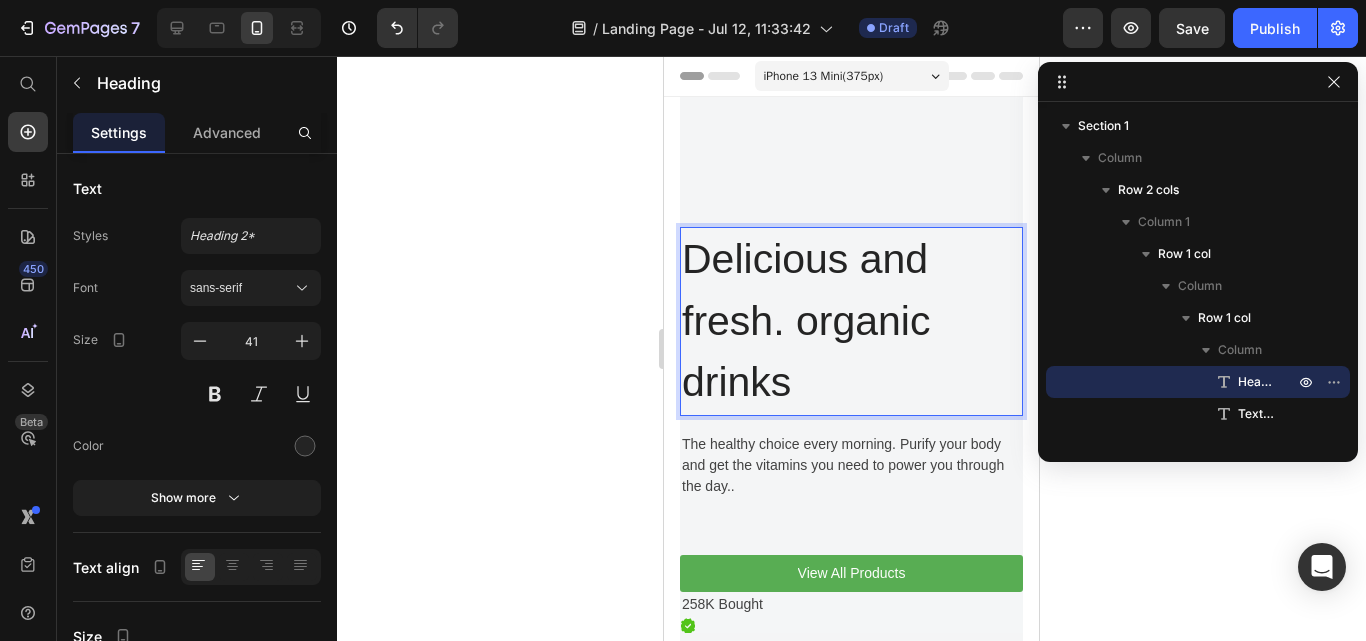 click on "Delicious and fresh. organic drinks" at bounding box center (851, 321) 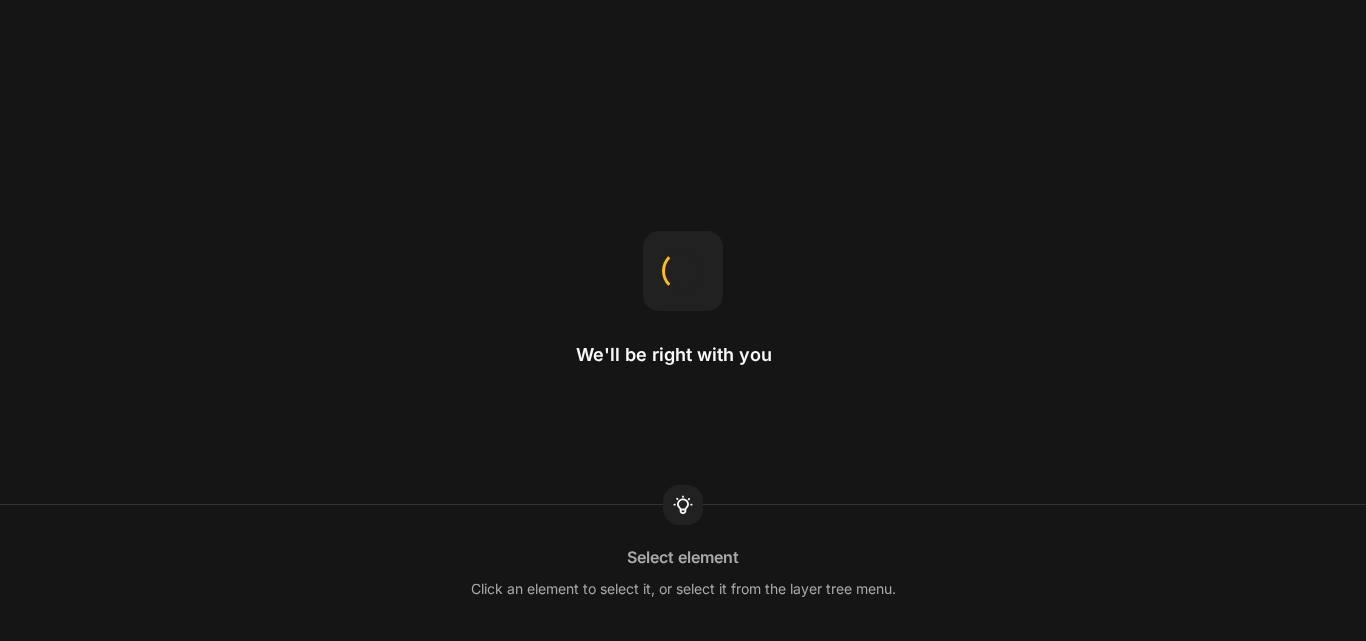 scroll, scrollTop: 0, scrollLeft: 0, axis: both 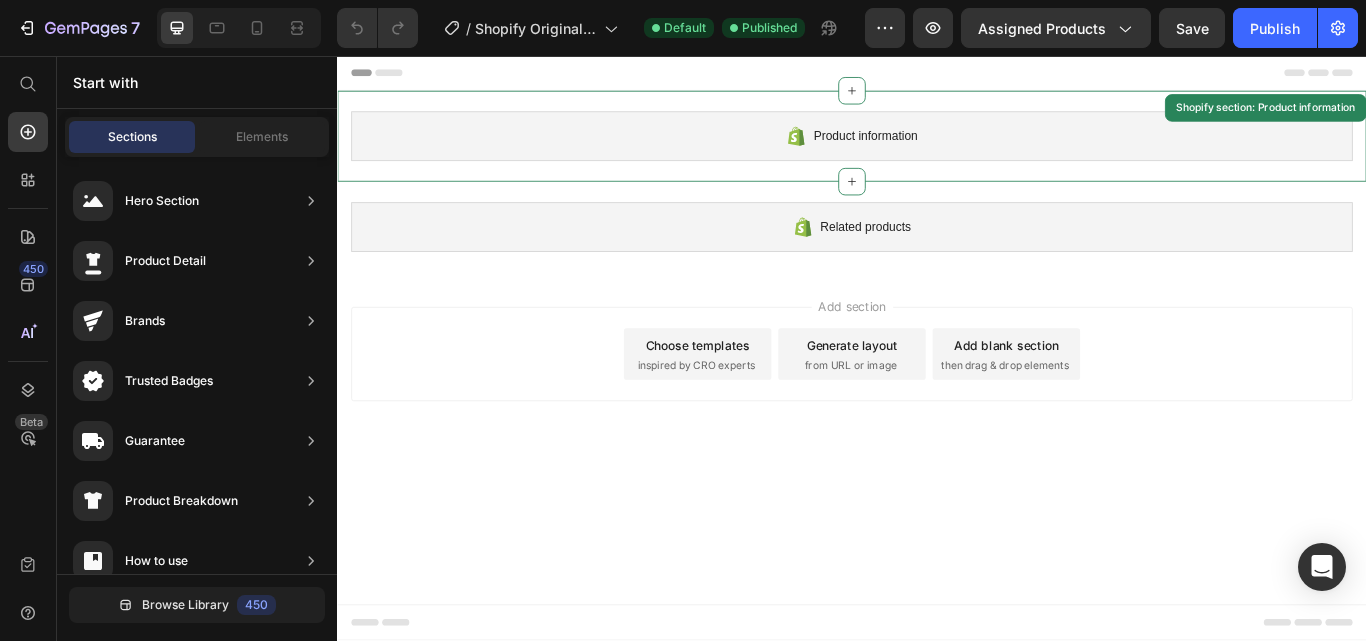 click on "Product information" at bounding box center [937, 150] 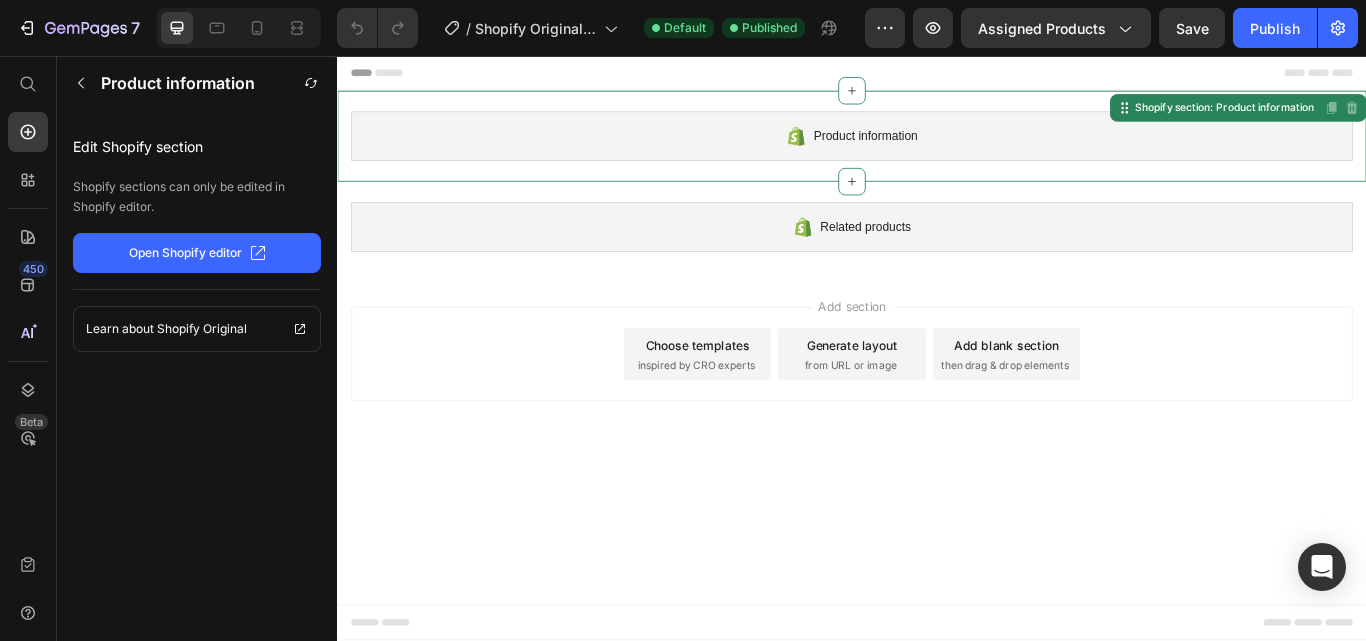 click on "Open Shopify editor" 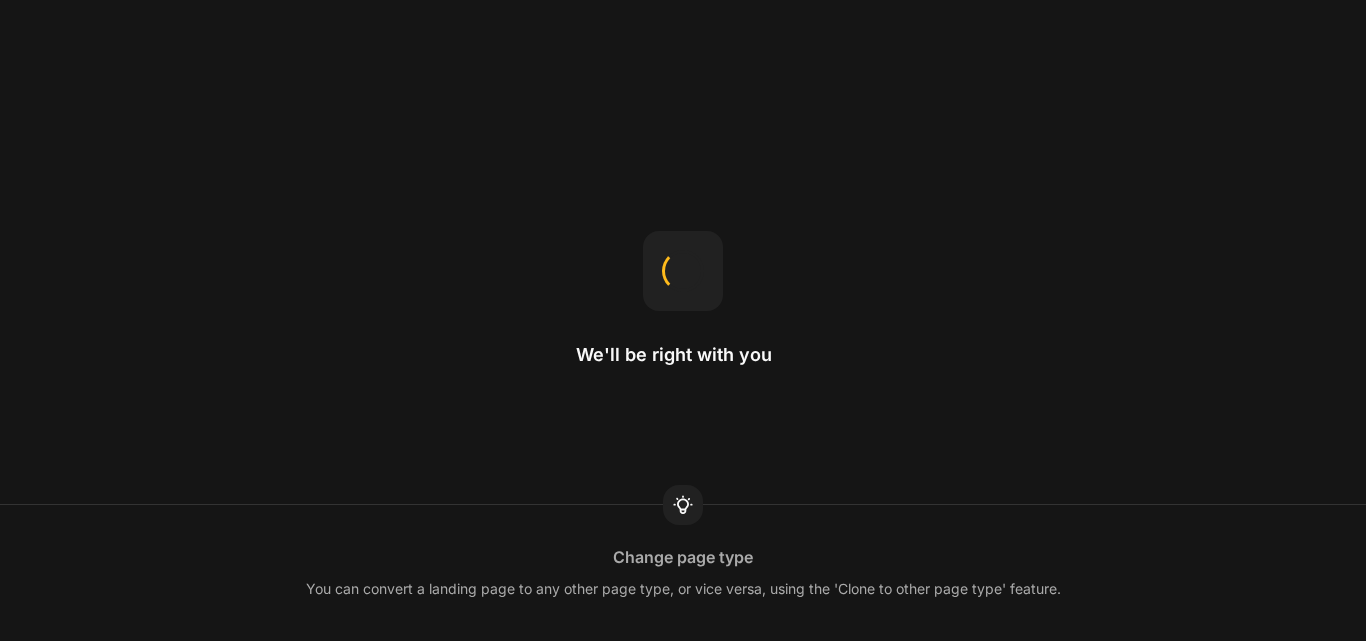 scroll, scrollTop: 0, scrollLeft: 0, axis: both 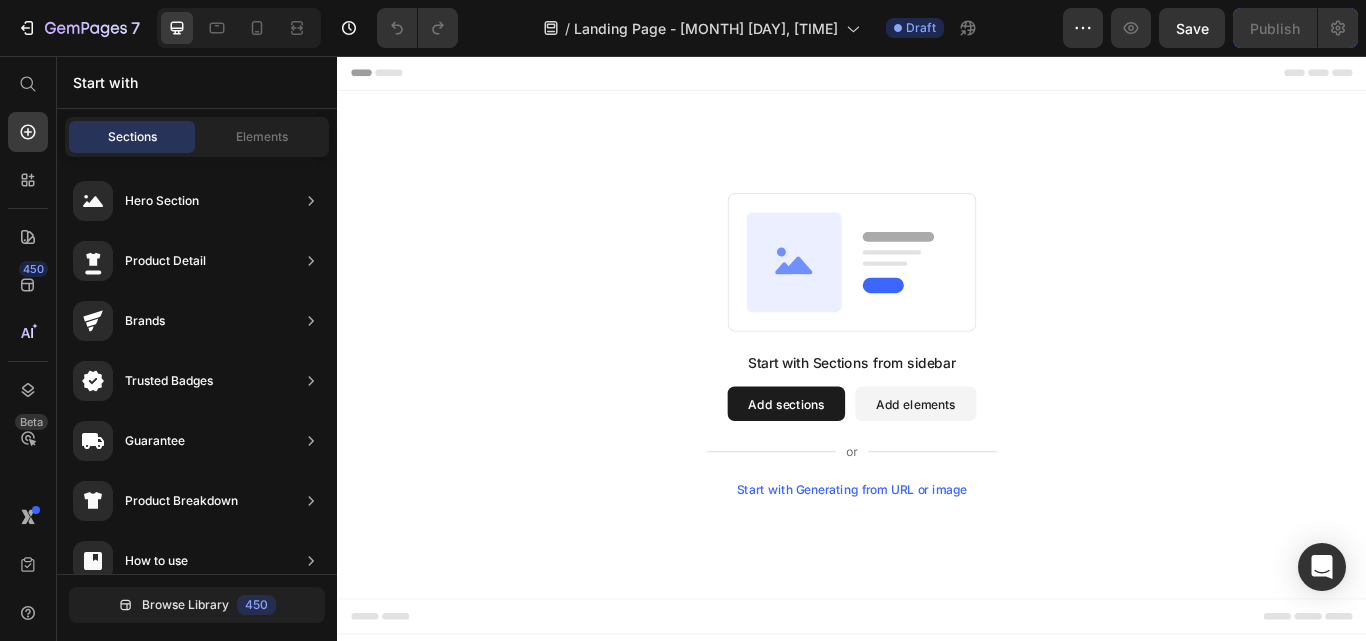 click on "Add sections" at bounding box center (860, 462) 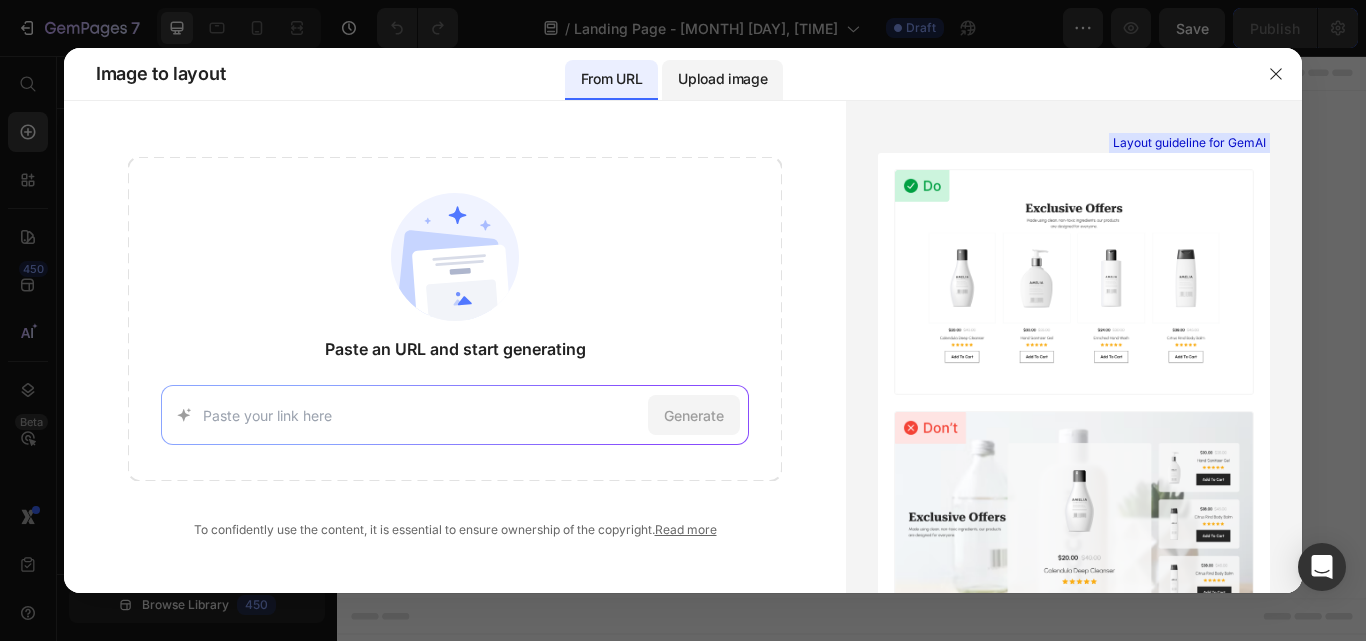 click on "Upload image" at bounding box center [722, 79] 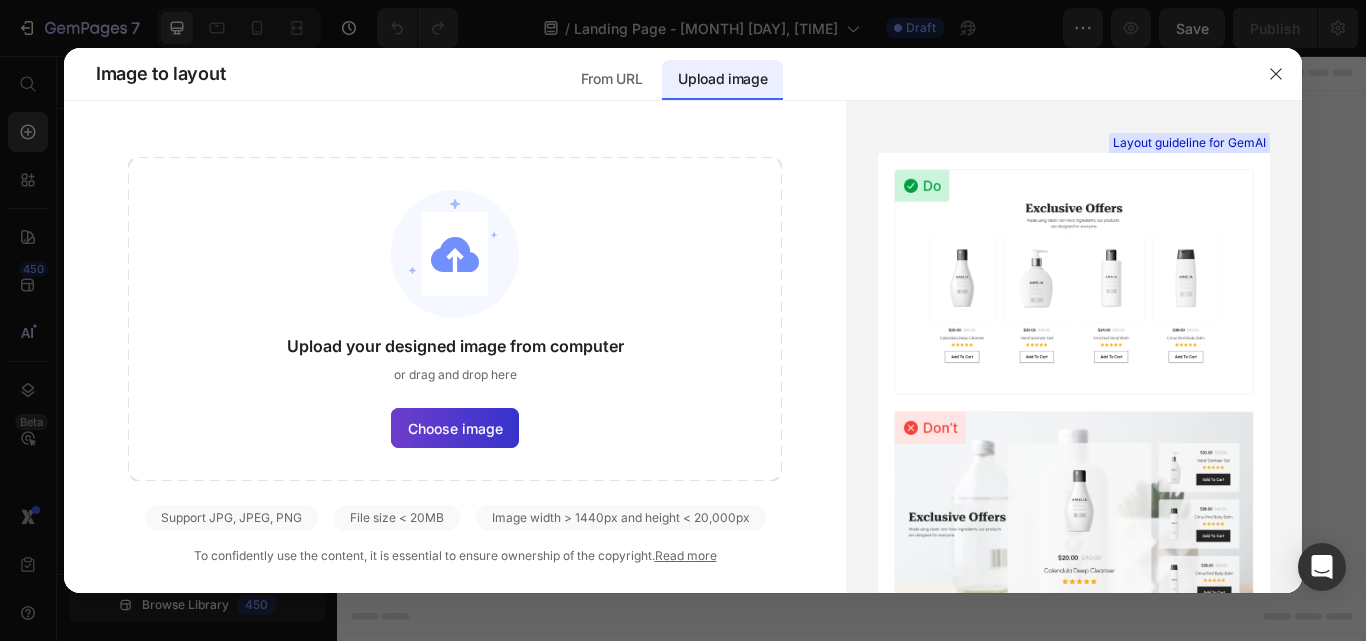 click on "Choose image" 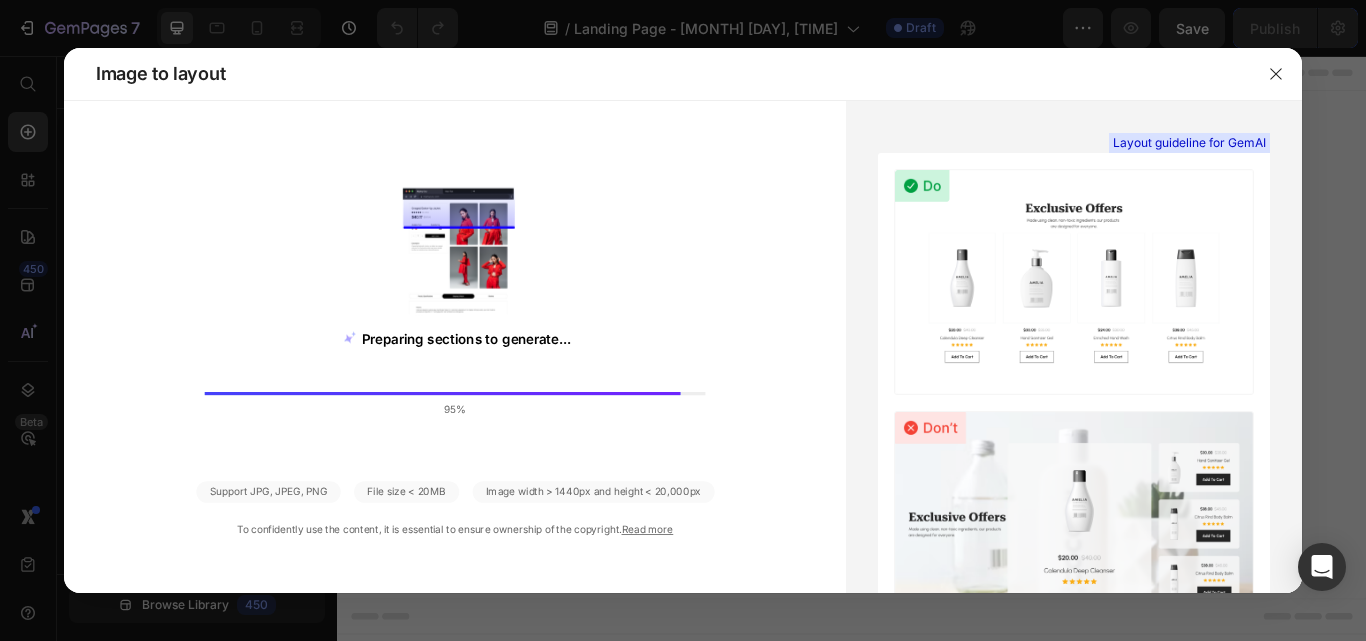 click on "Preparing sections to generate... 95%" at bounding box center [455, 306] 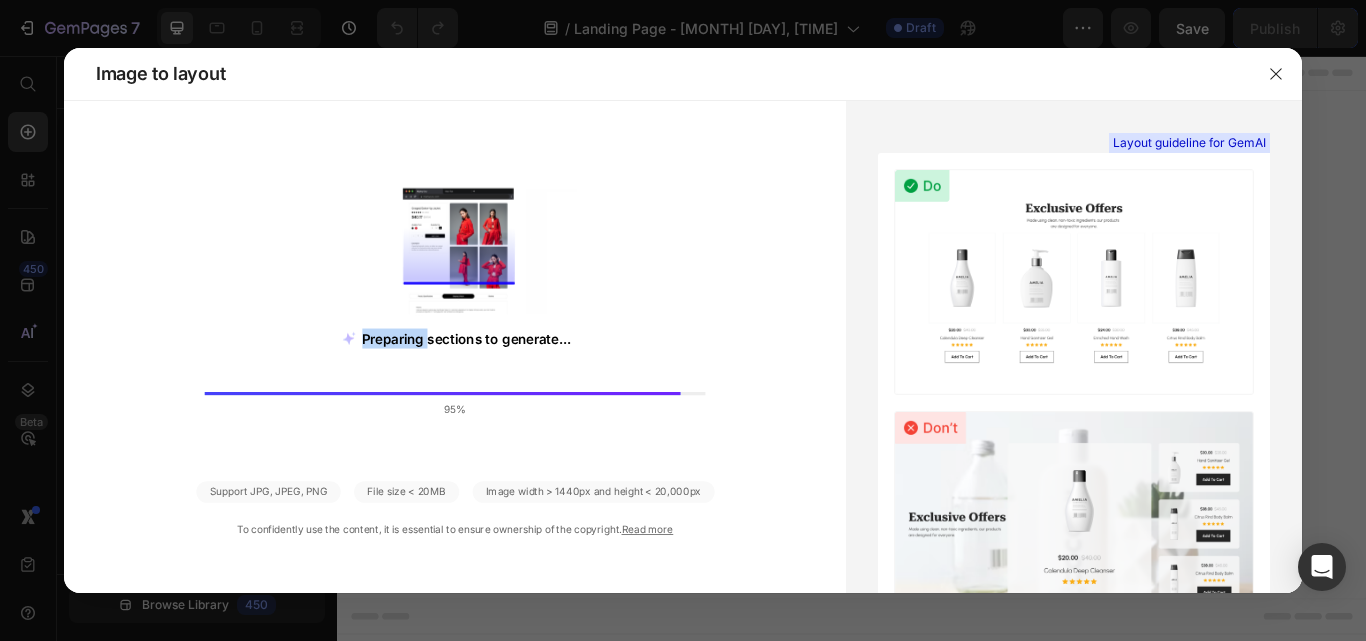 click on "Preparing sections to generate... 95%" at bounding box center (455, 306) 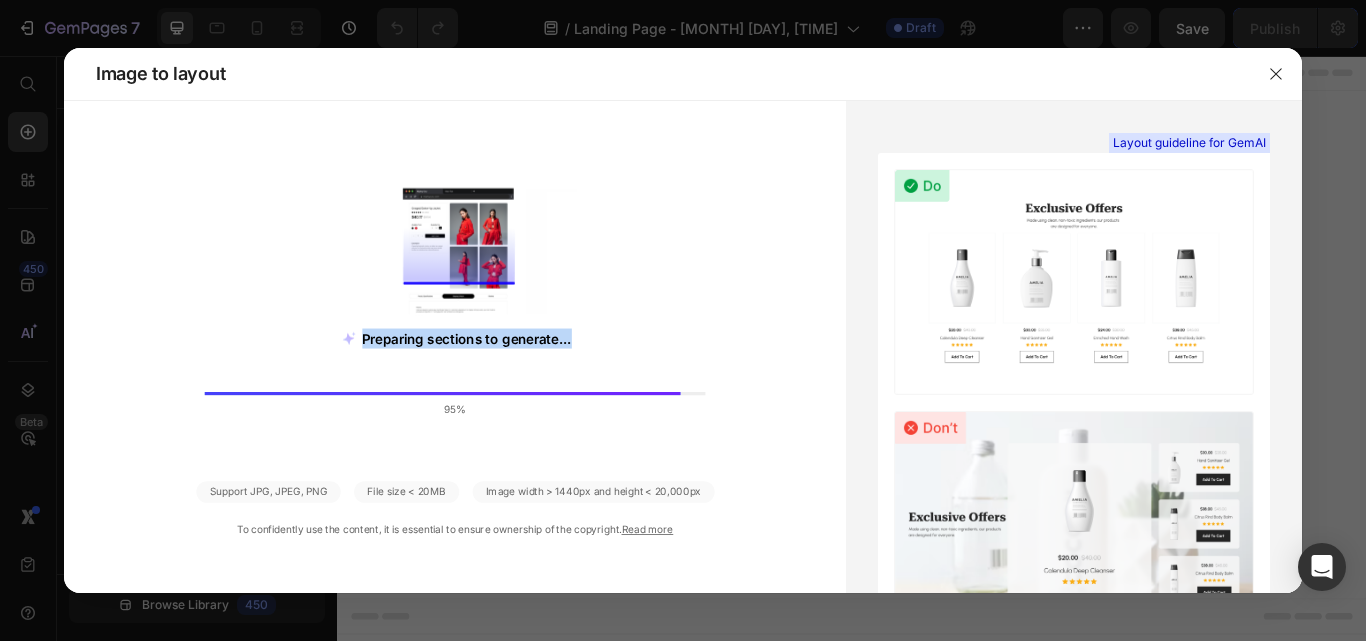 click on "Preparing sections to generate... 95%" at bounding box center [455, 306] 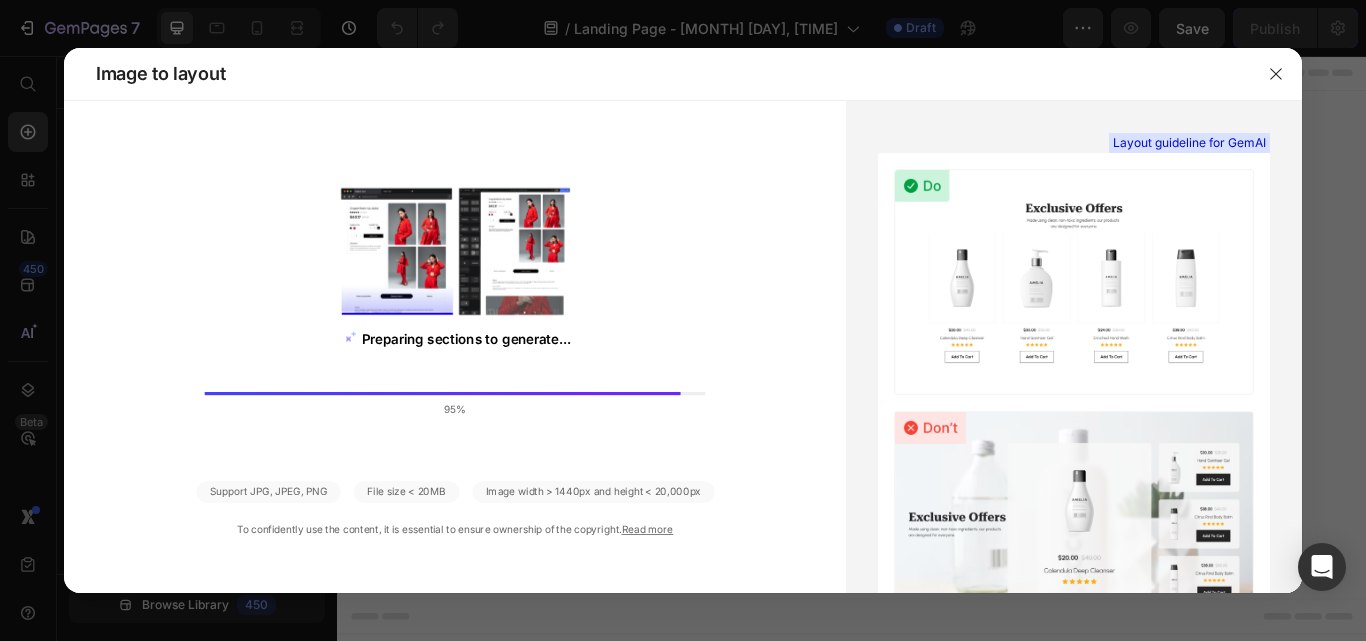 click on "Preparing sections to generate... 95%" at bounding box center [455, 306] 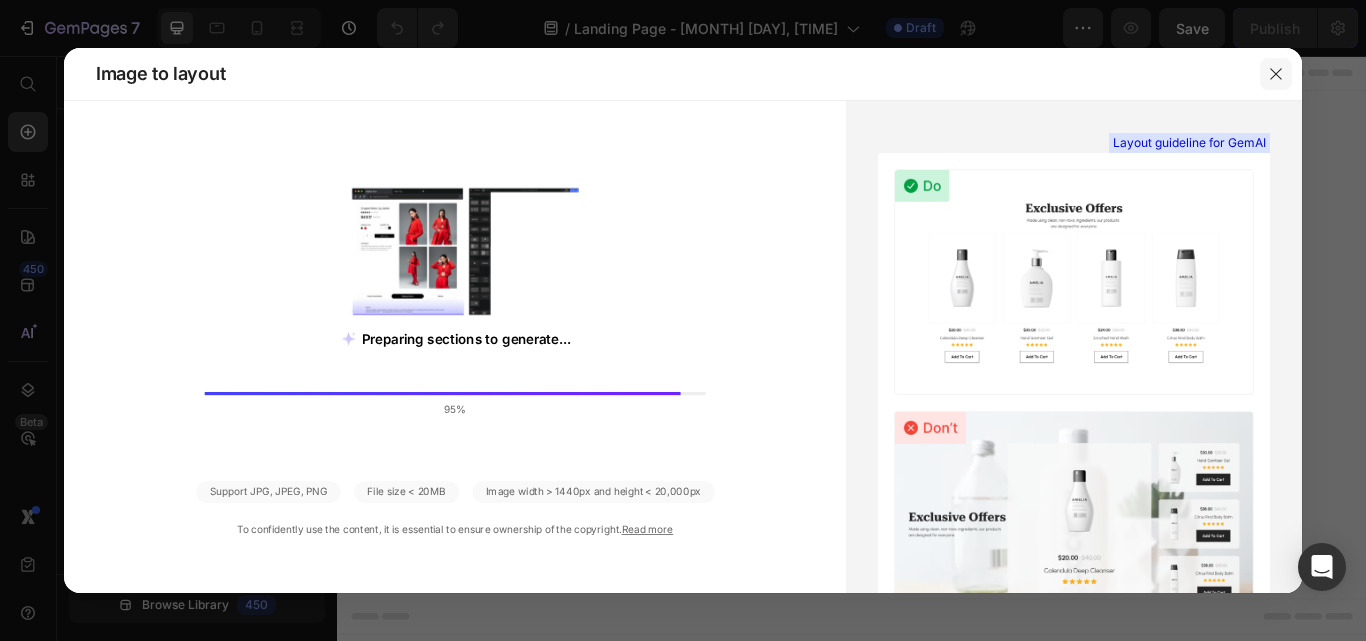 click at bounding box center (1276, 74) 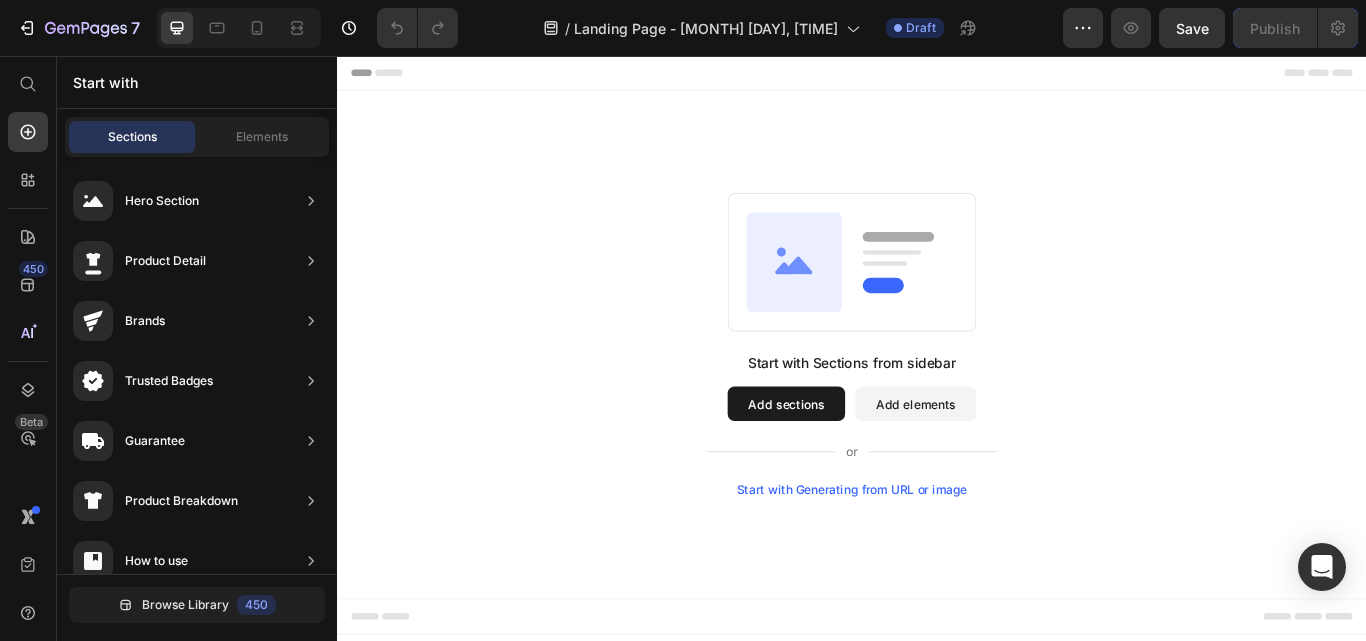 click on "Add sections" at bounding box center (860, 462) 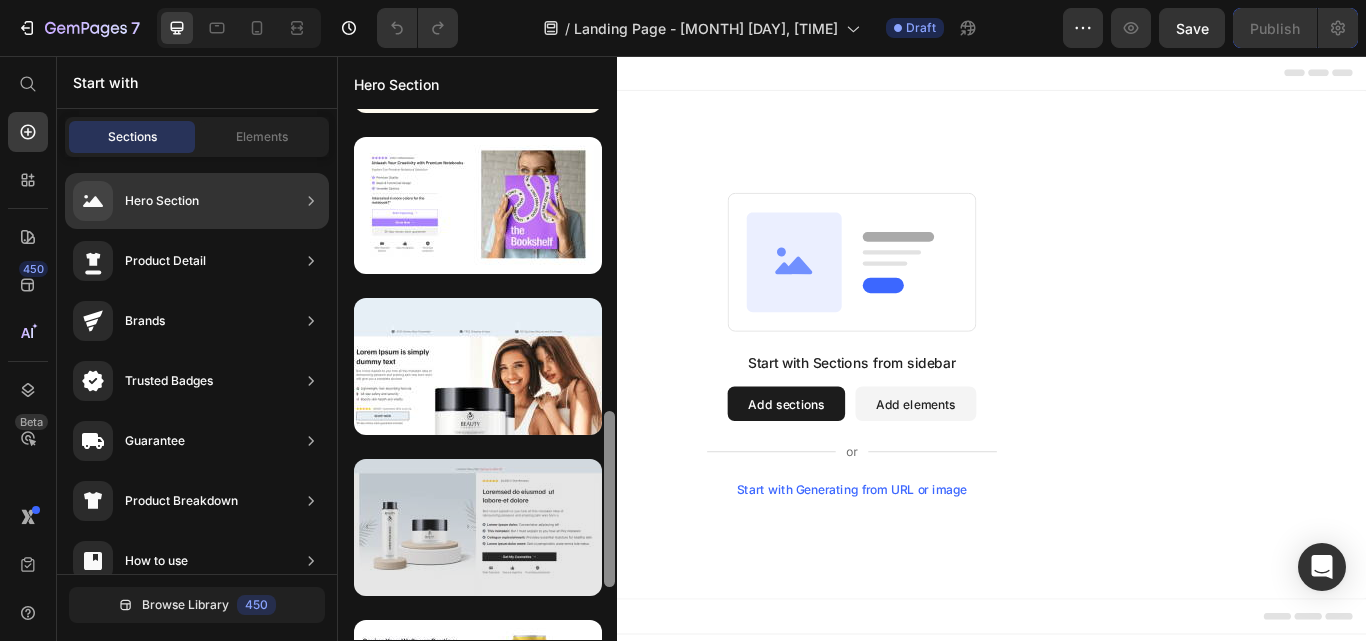 scroll, scrollTop: 950, scrollLeft: 0, axis: vertical 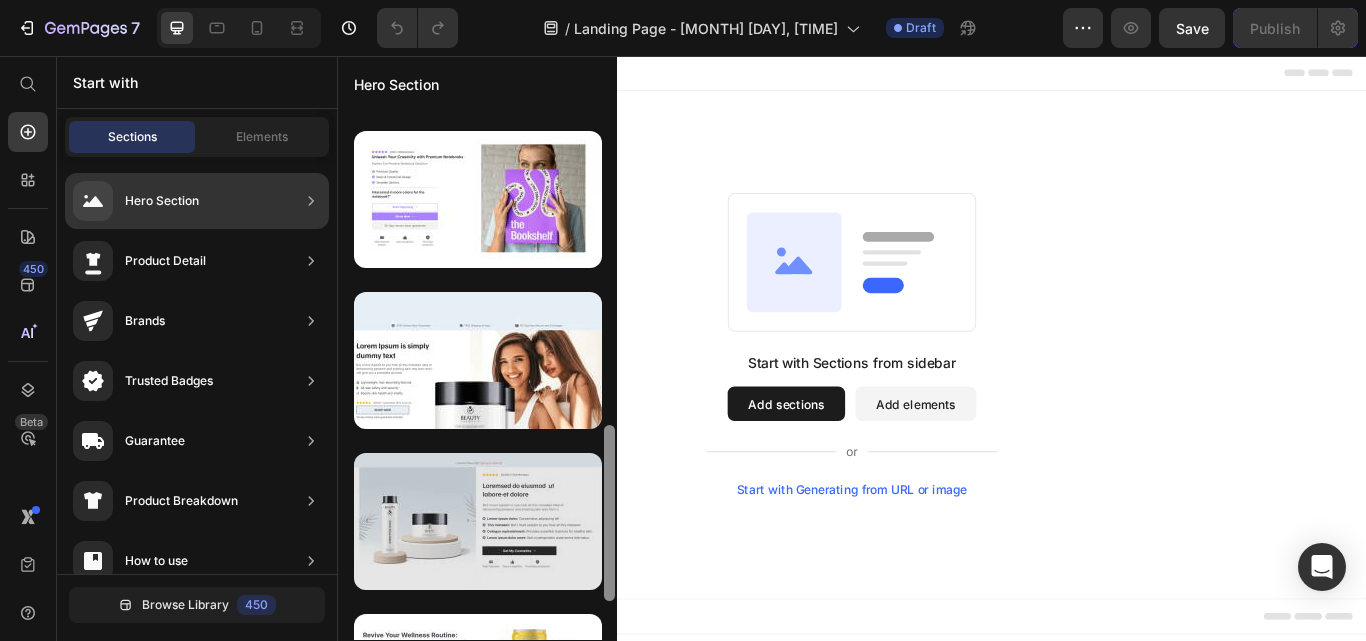 drag, startPoint x: 608, startPoint y: 250, endPoint x: 598, endPoint y: 566, distance: 316.1582 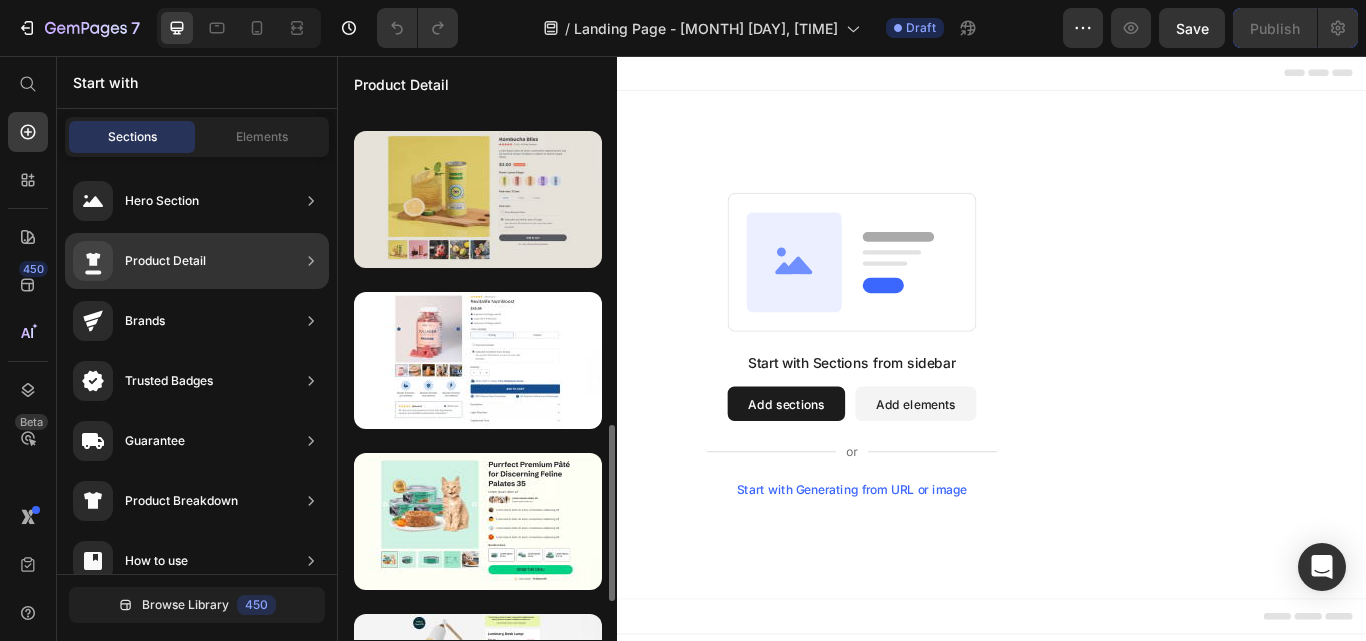 click at bounding box center (478, 199) 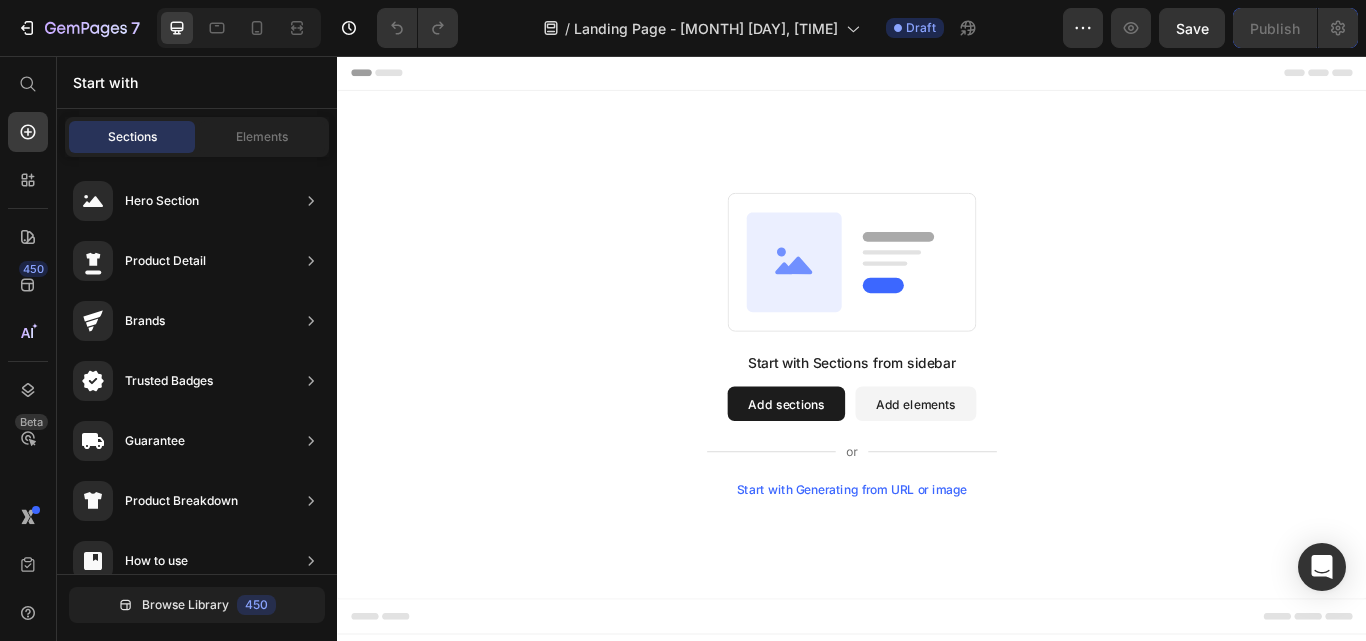 click on "Add sections" at bounding box center (860, 462) 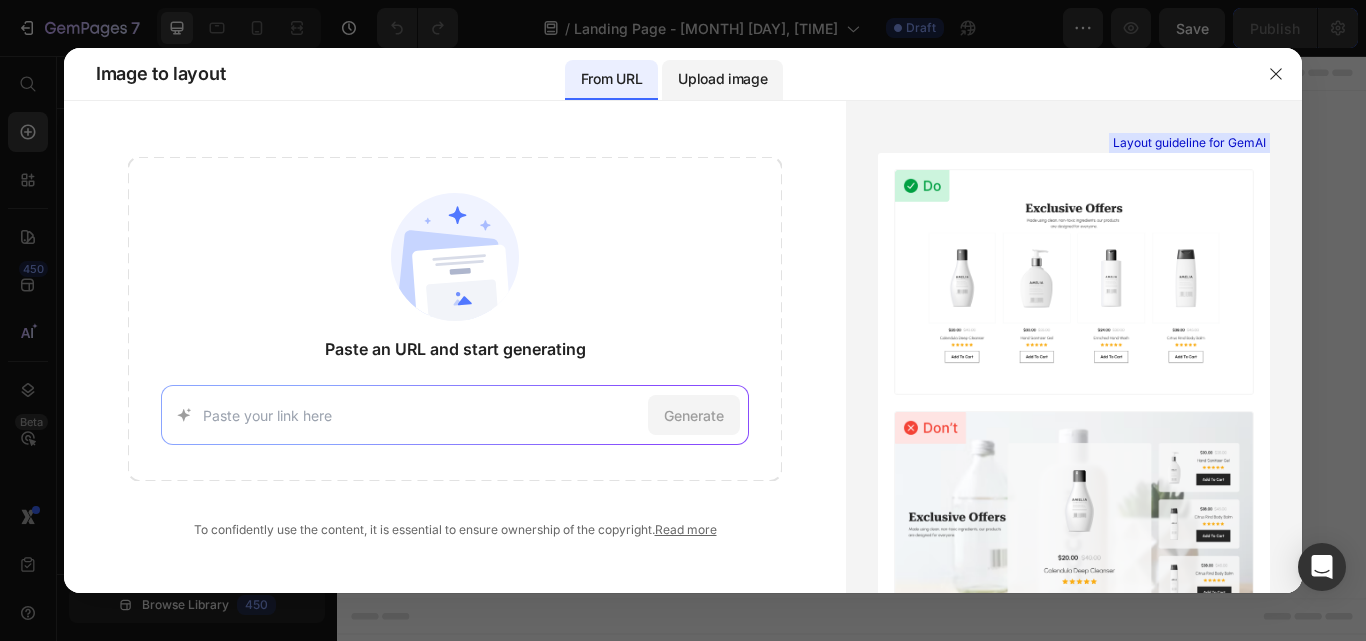 click on "Upload image" at bounding box center (722, 80) 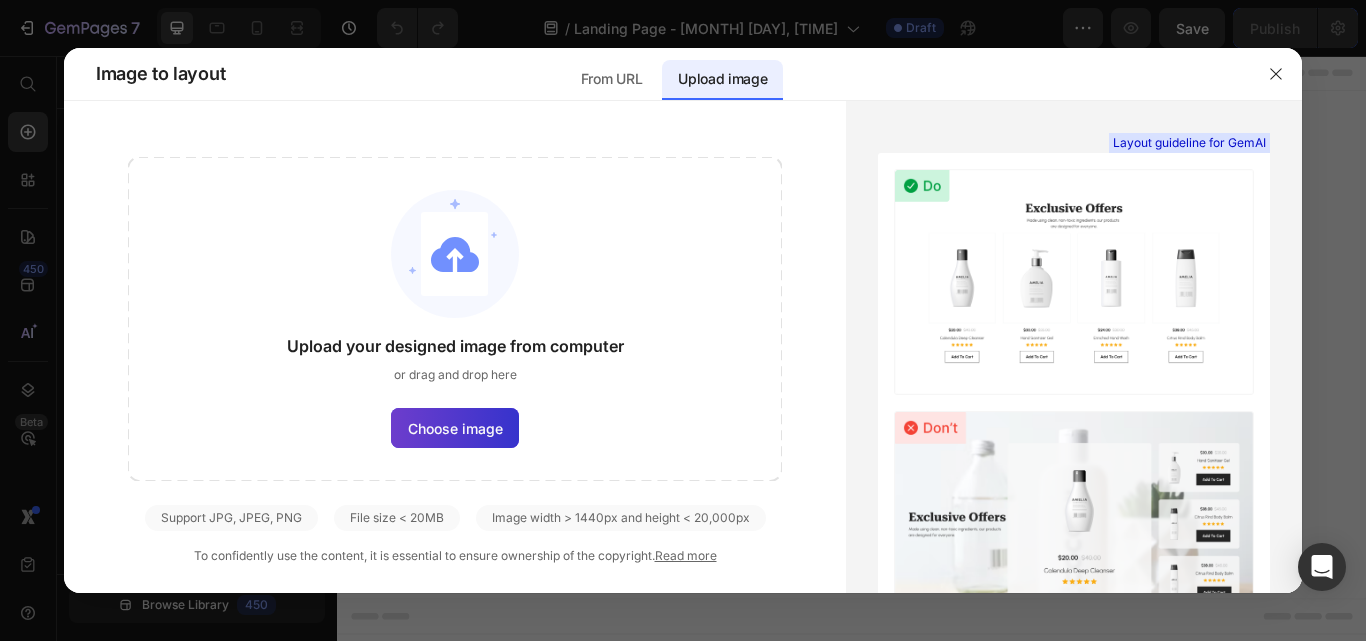click on "Choose image" at bounding box center (455, 428) 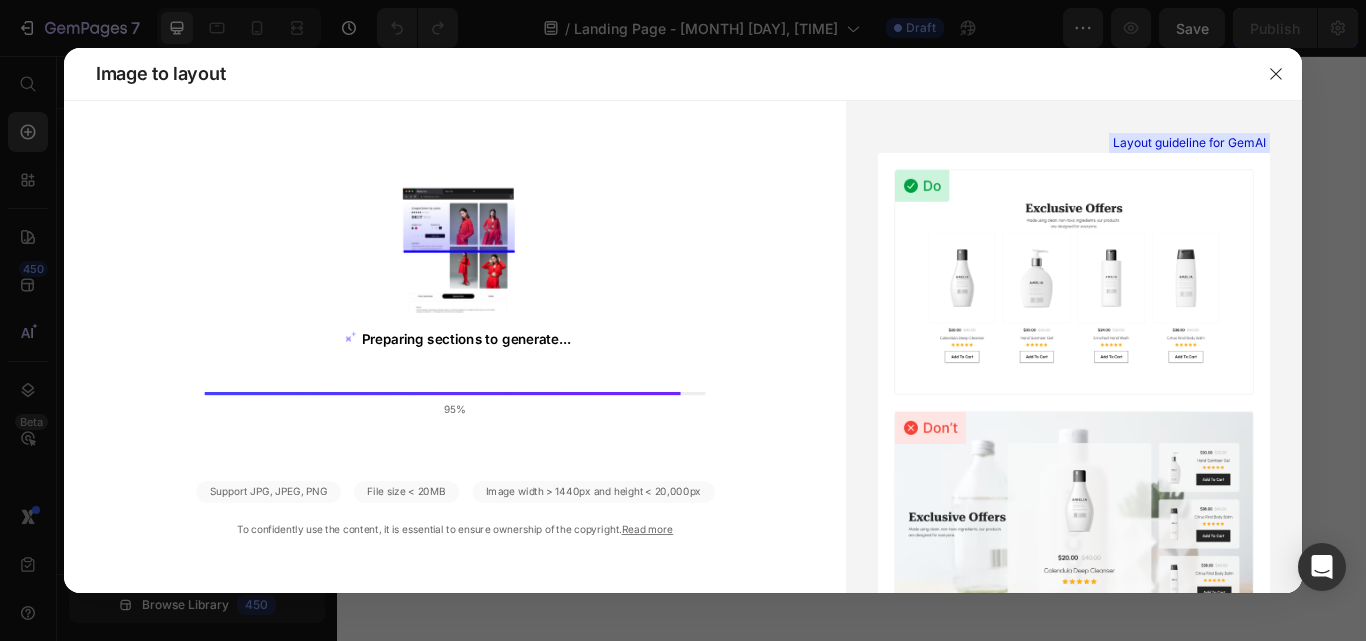 scroll, scrollTop: 0, scrollLeft: 0, axis: both 